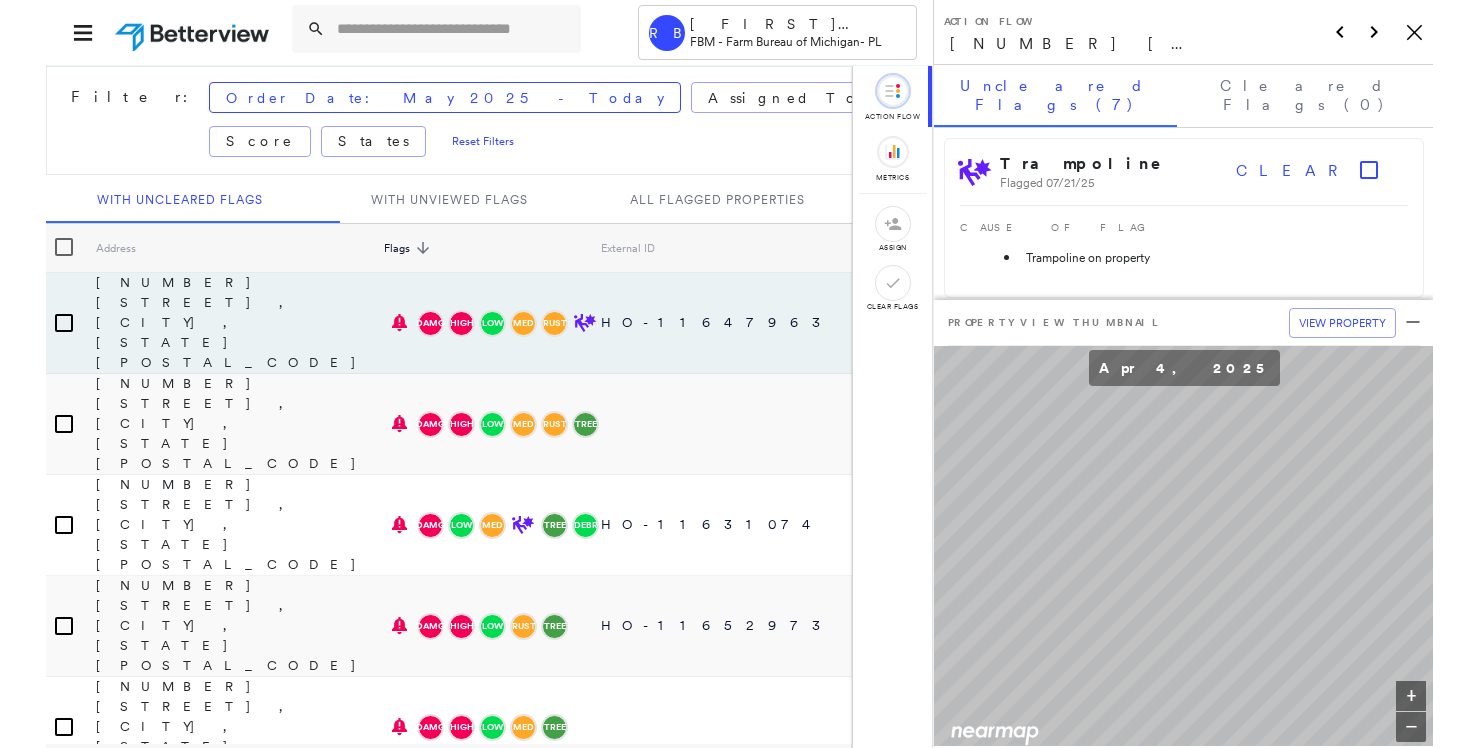 scroll, scrollTop: 0, scrollLeft: 0, axis: both 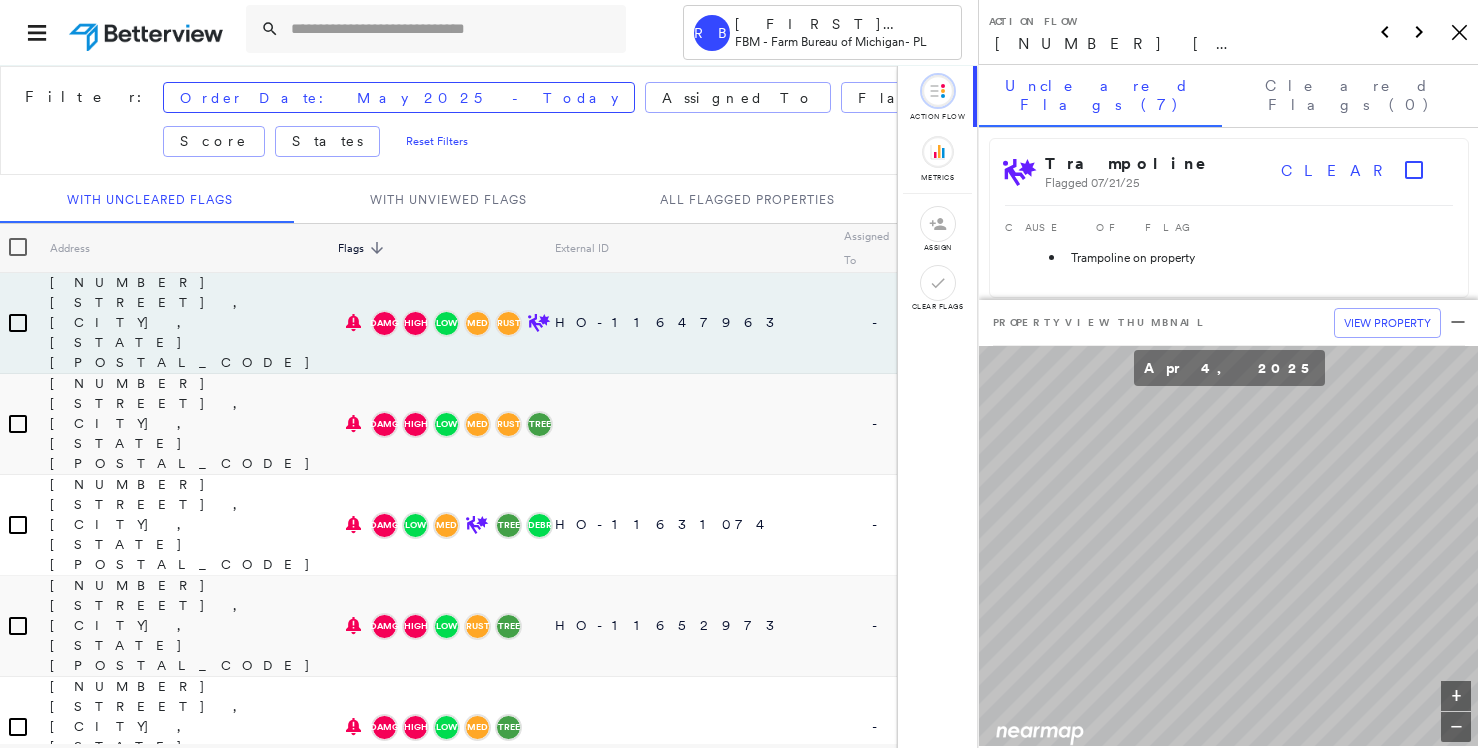 click at bounding box center [452, 29] 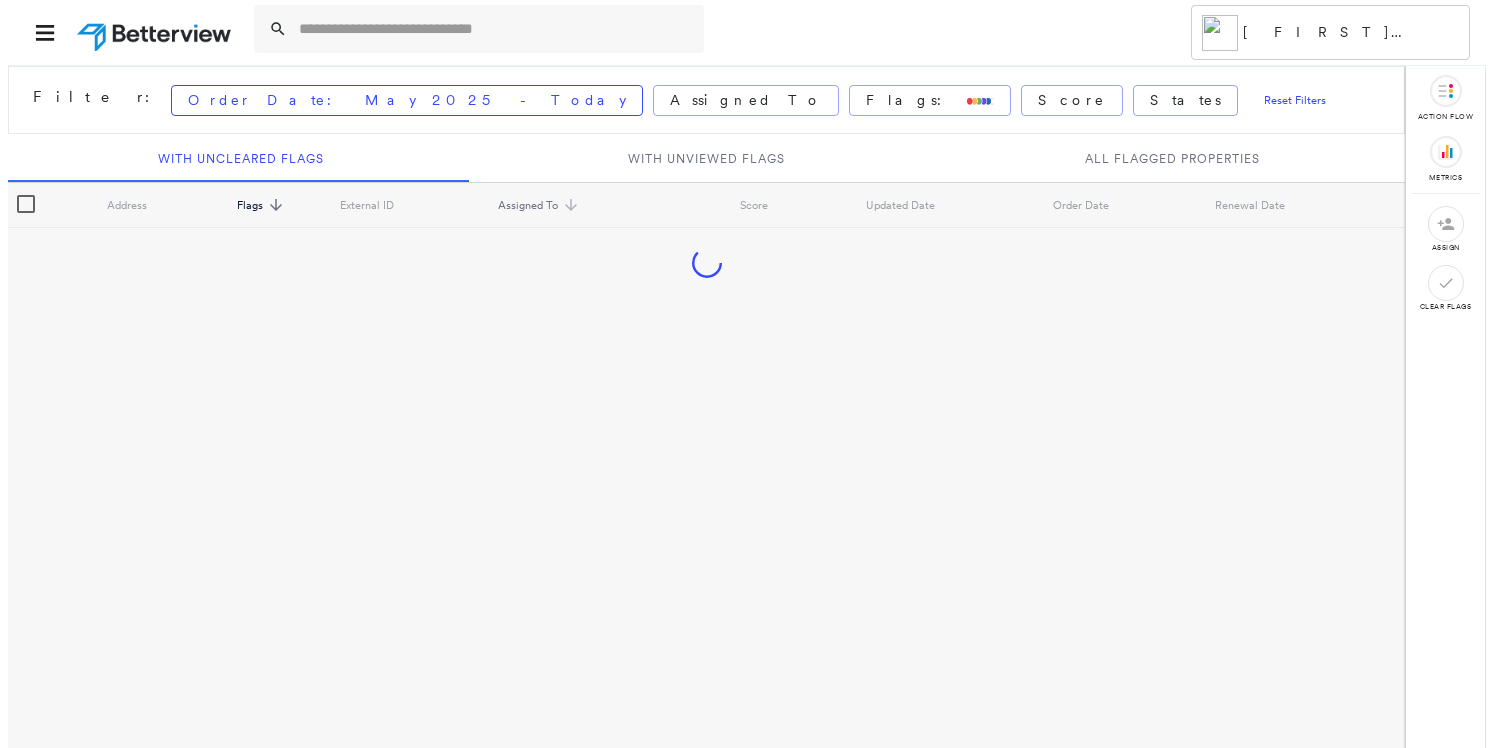 scroll, scrollTop: 0, scrollLeft: 0, axis: both 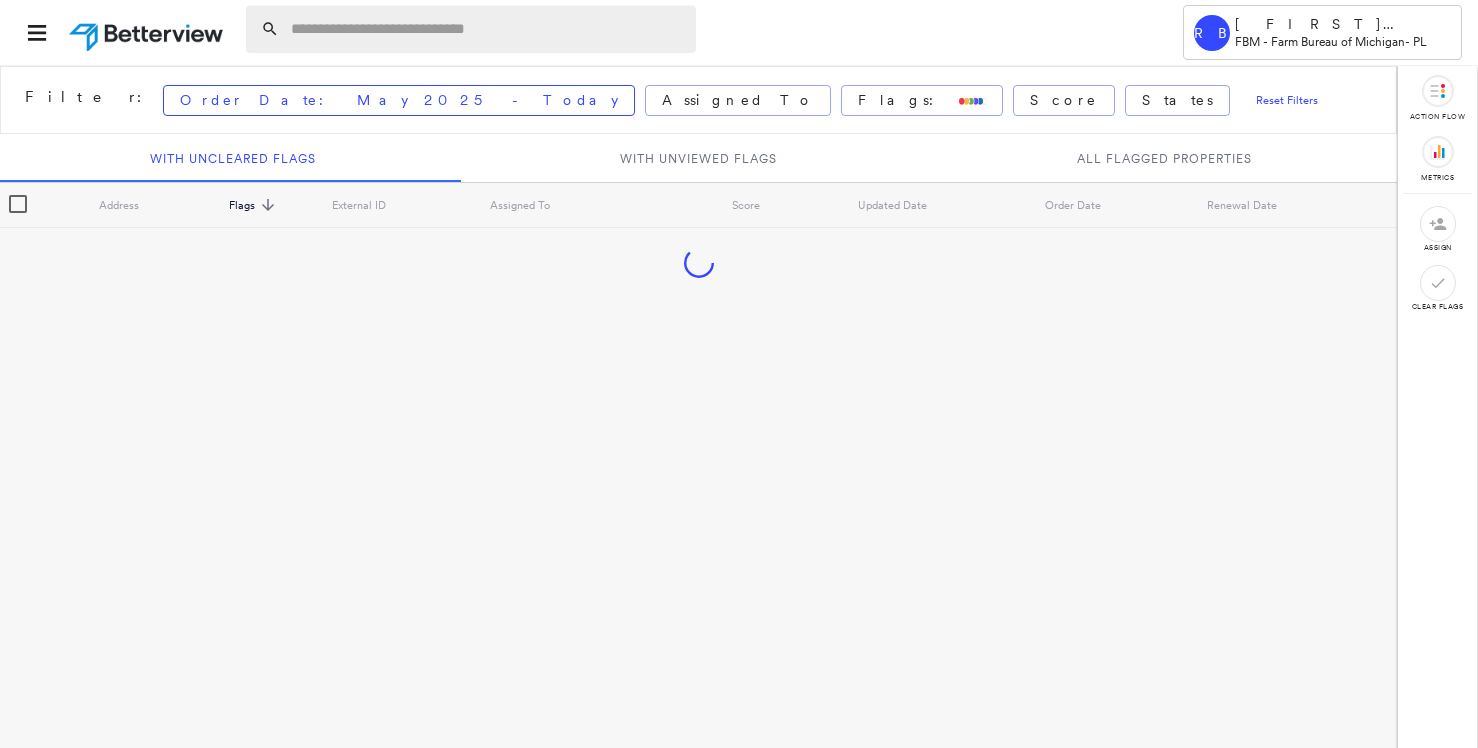 click at bounding box center [487, 29] 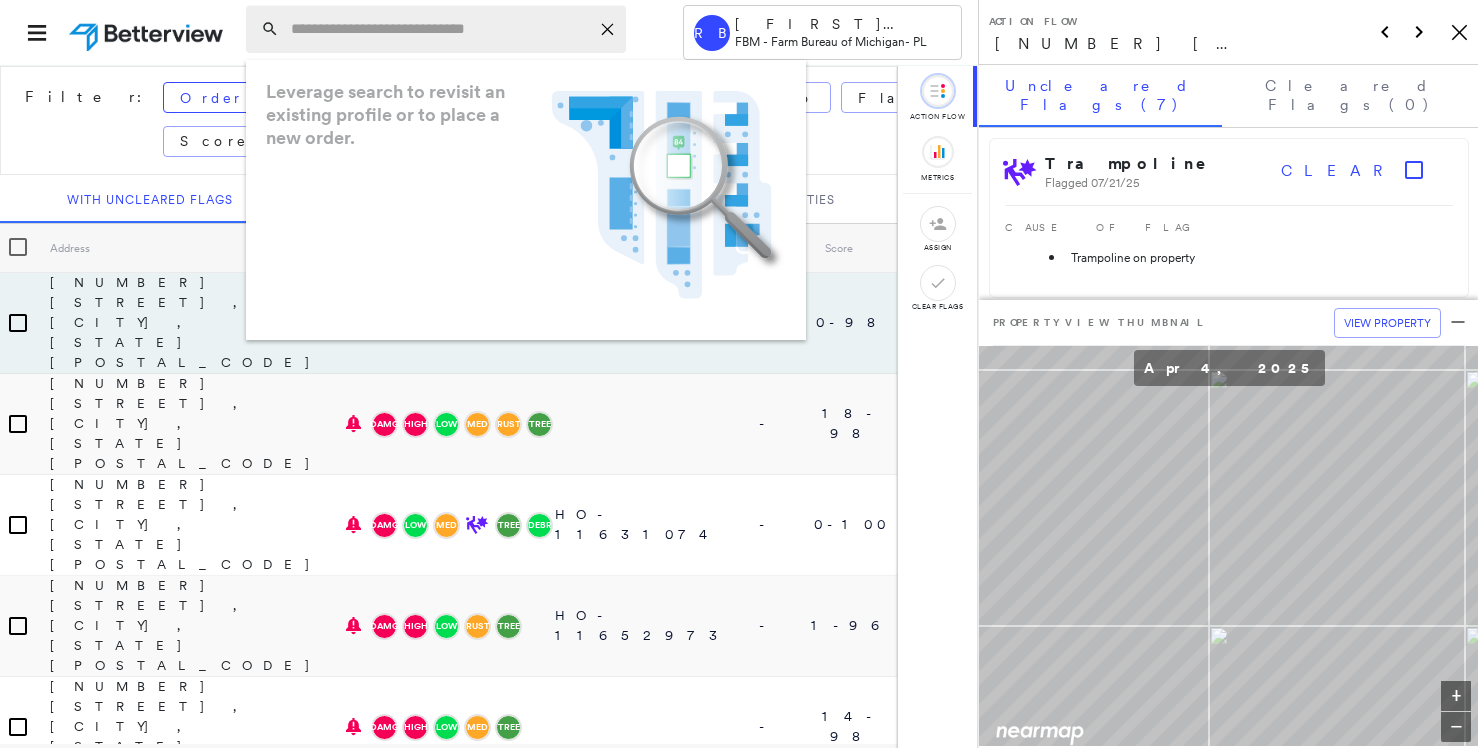 click at bounding box center [440, 29] 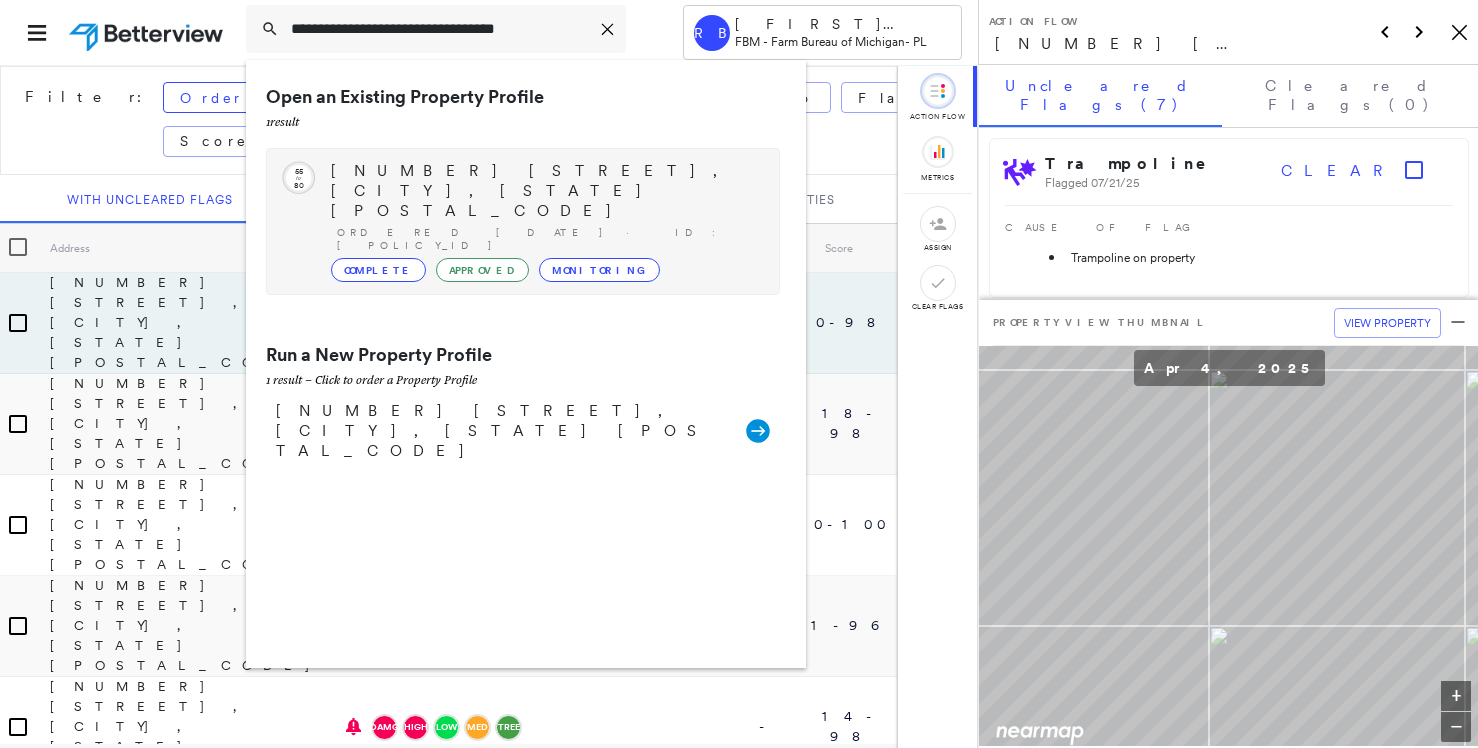 type on "**********" 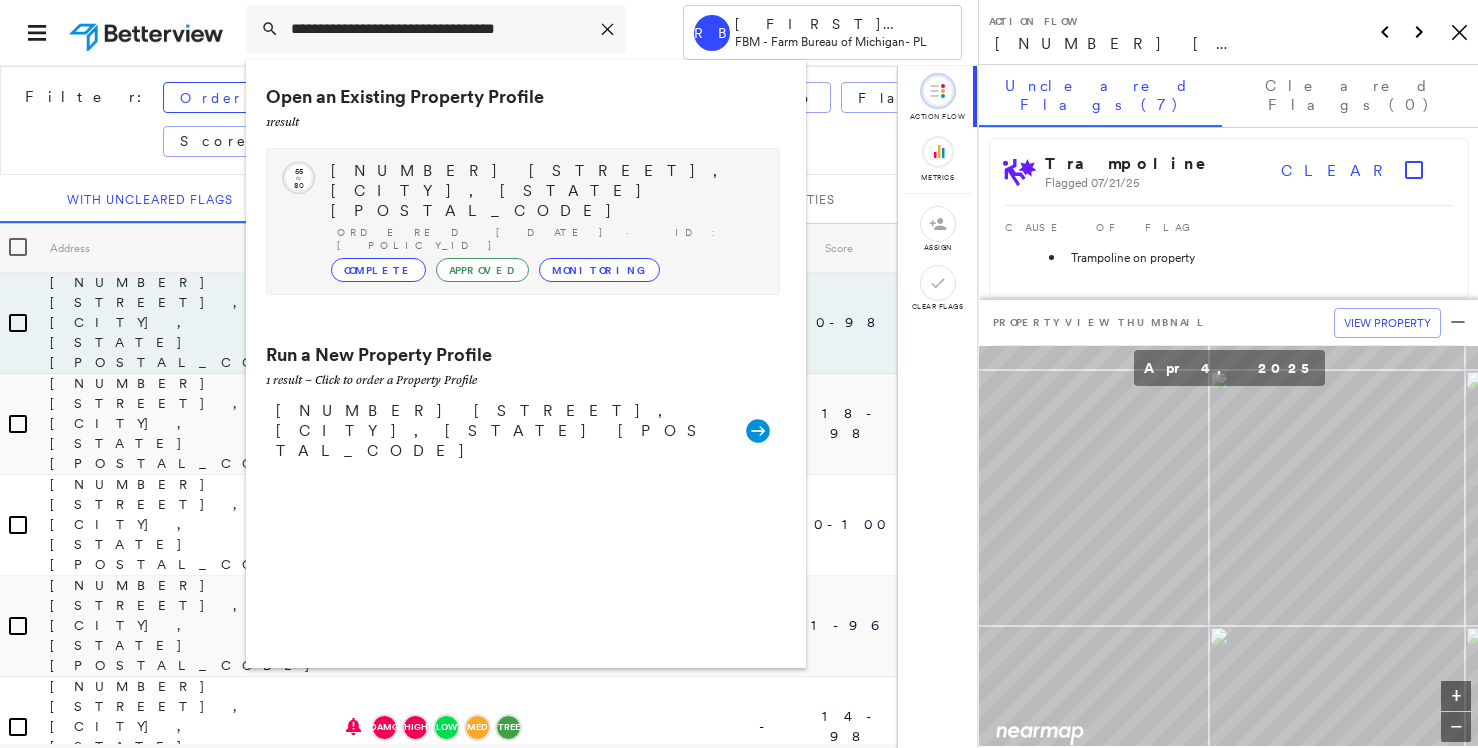 click on "[NUMBER] [STREET], [CITY], [STATE] [POSTAL_CODE]" at bounding box center [545, 191] 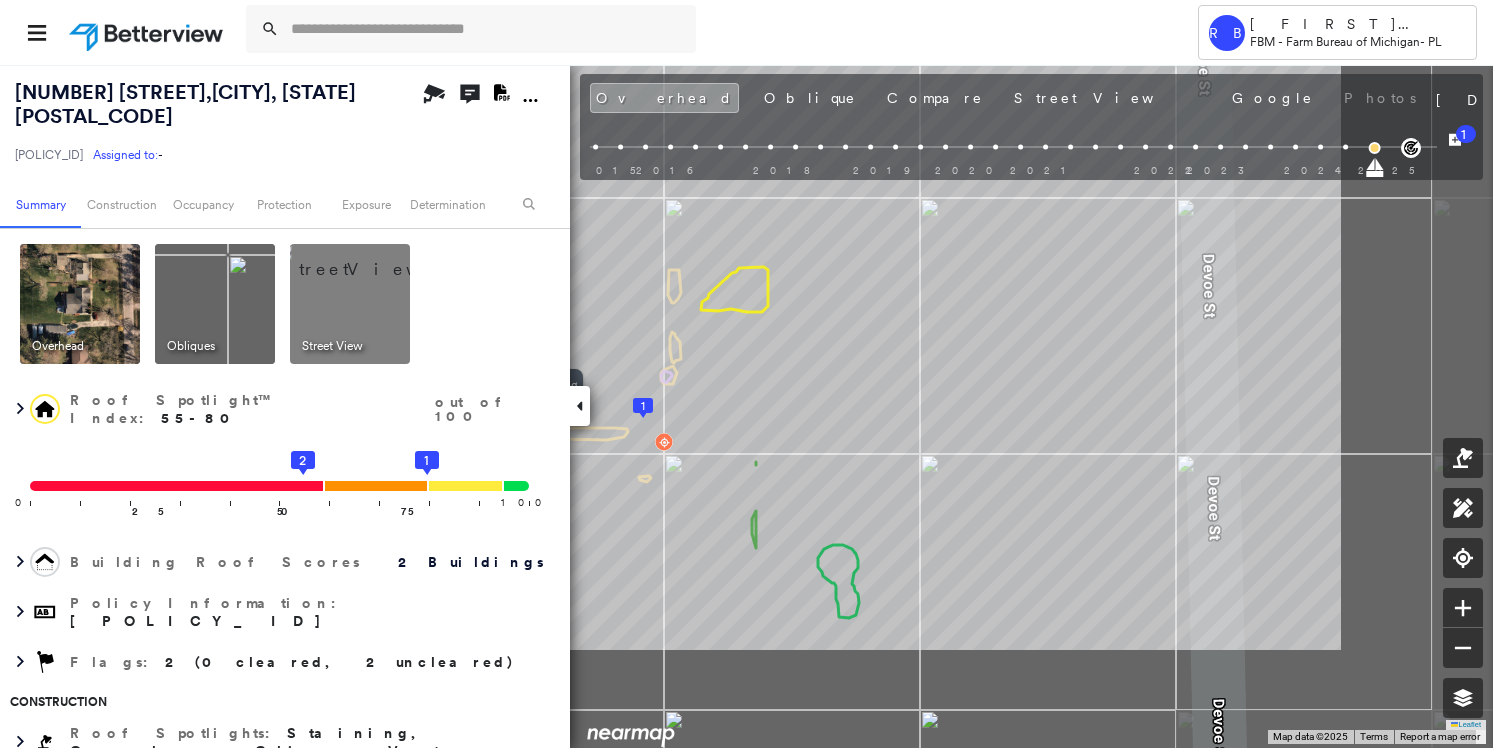 click on "[NUMBER] [STREET] ,  [CITY], [STATE] [POLICY_ID] Assigned to:  - Assigned to:  - [POLICY_ID] Assigned to:  - Open Comments Download PDF Report Summary Construction Occupancy Protection Exposure Determination Overhead Obliques Street View Roof Spotlight™ Index :  55-80 out of 100 0 100 25 50 75 2 1 Building Roof Scores 2 Buildings Policy Information :  [POLICY_ID] Flags :  2 (0 cleared, 2 uncleared) Construction Roof Spotlights :  Staining, Overhang, Chimney, Vent Property Features :  Car, Cracked Pavement Roof Size & Shape :  2 buildings  Occupancy Place Detail Protection Exposure FEMA Risk Index Additional Perils Tree Fall Risk:  Present   Determination Flags :  2 (0 cleared, 2 uncleared) Uncleared Flags (2) Cleared Flags  (0) Med Medium Priority Flagged [DATE] Clear Low Low Priority Flagged [DATE] Clear Action Taken New Entry History Quote/New Business Terms & Conditions Added ACV Endorsement Added Cosmetic Endorsement Inspection/Loss Control Report Information Added to Inspection Survey General Save" at bounding box center [746, 406] 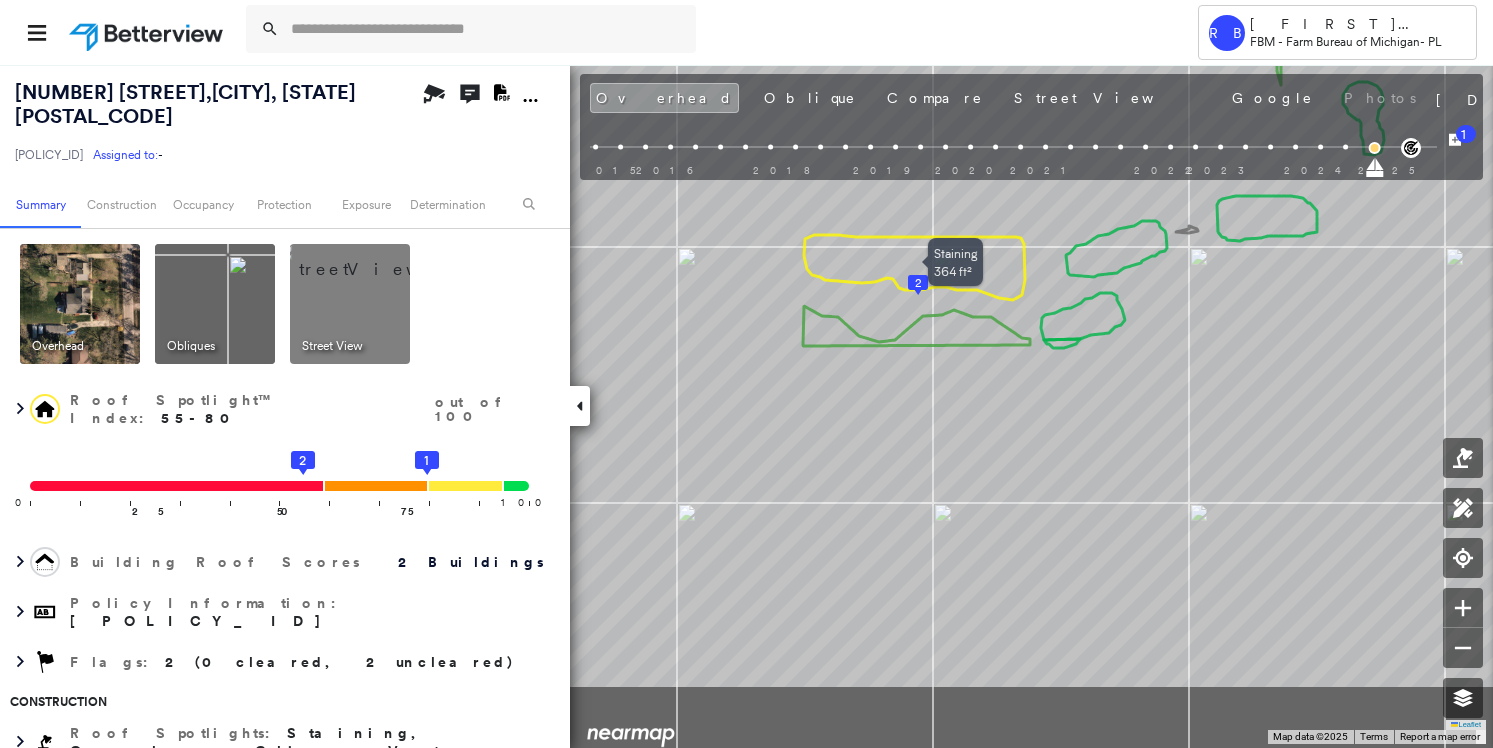 drag, startPoint x: 891, startPoint y: 391, endPoint x: 921, endPoint y: 307, distance: 89.19641 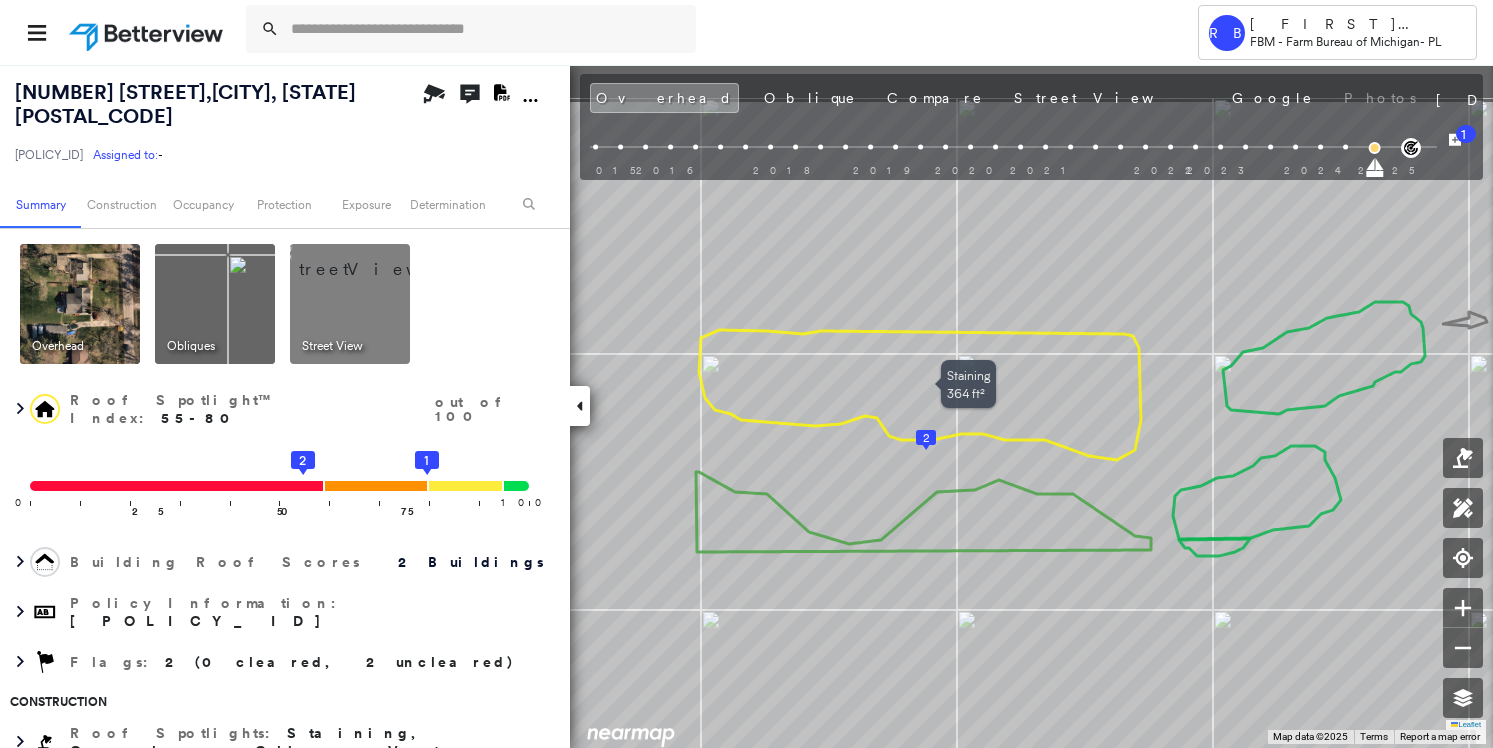 drag, startPoint x: 971, startPoint y: 366, endPoint x: 962, endPoint y: 423, distance: 57.706154 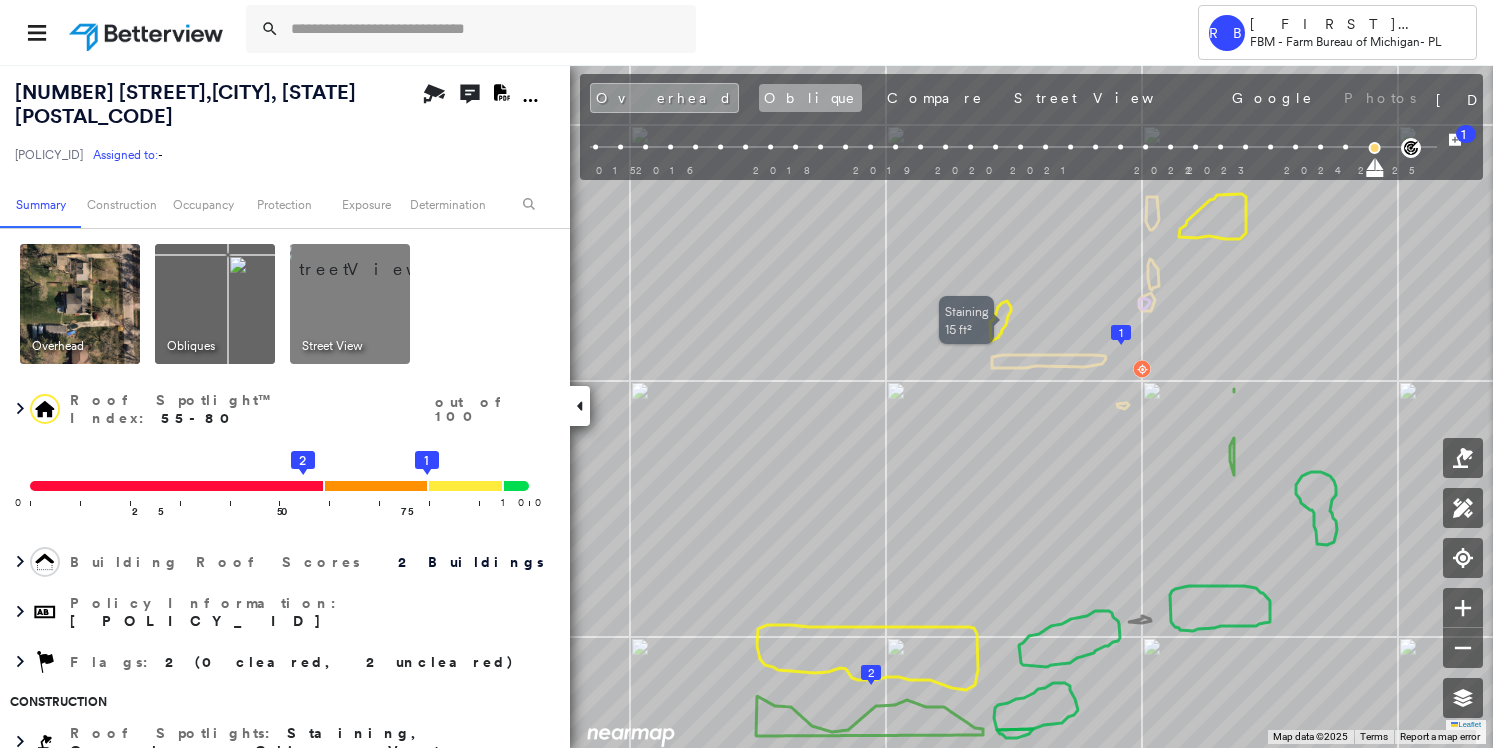 click on "Oblique" at bounding box center (810, 98) 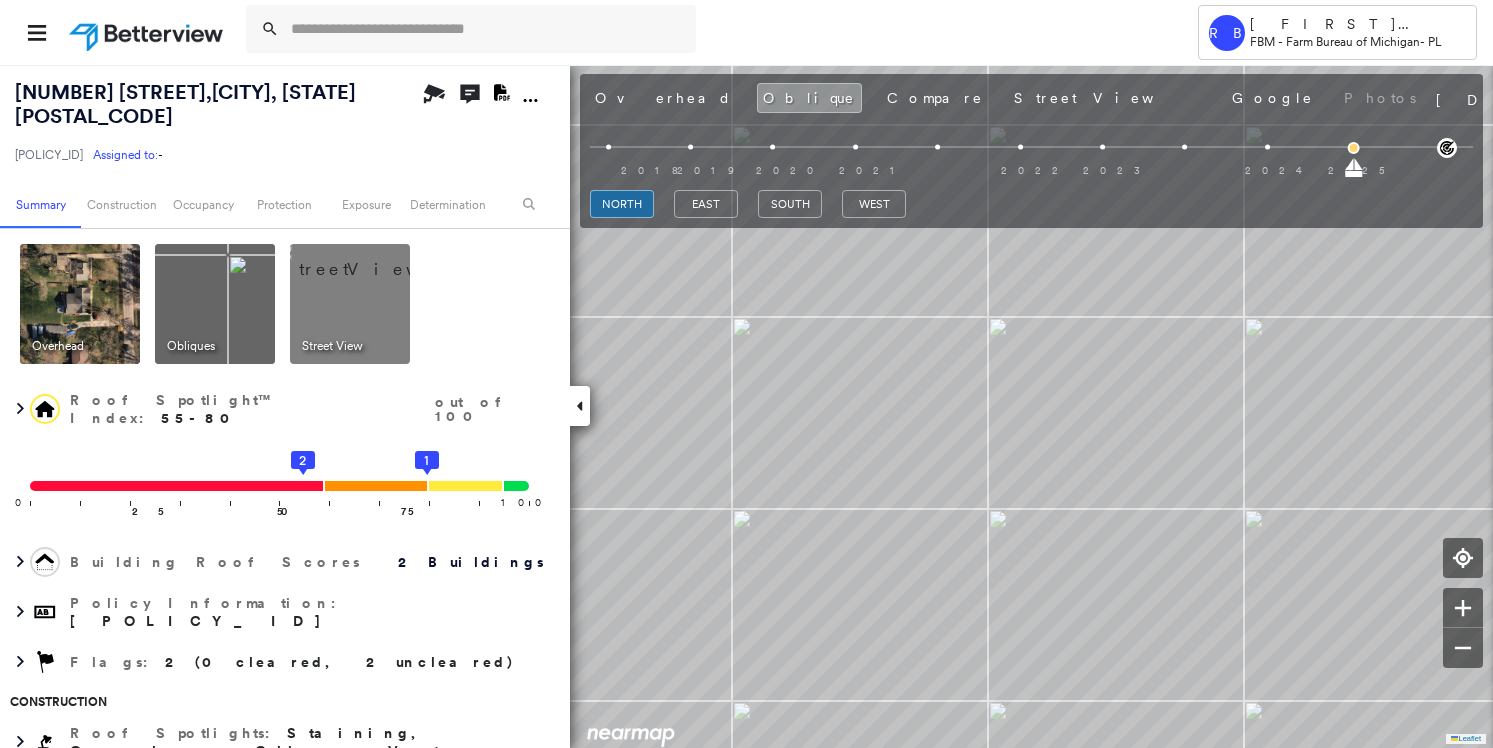 click on "north east south west" at bounding box center (1031, 204) 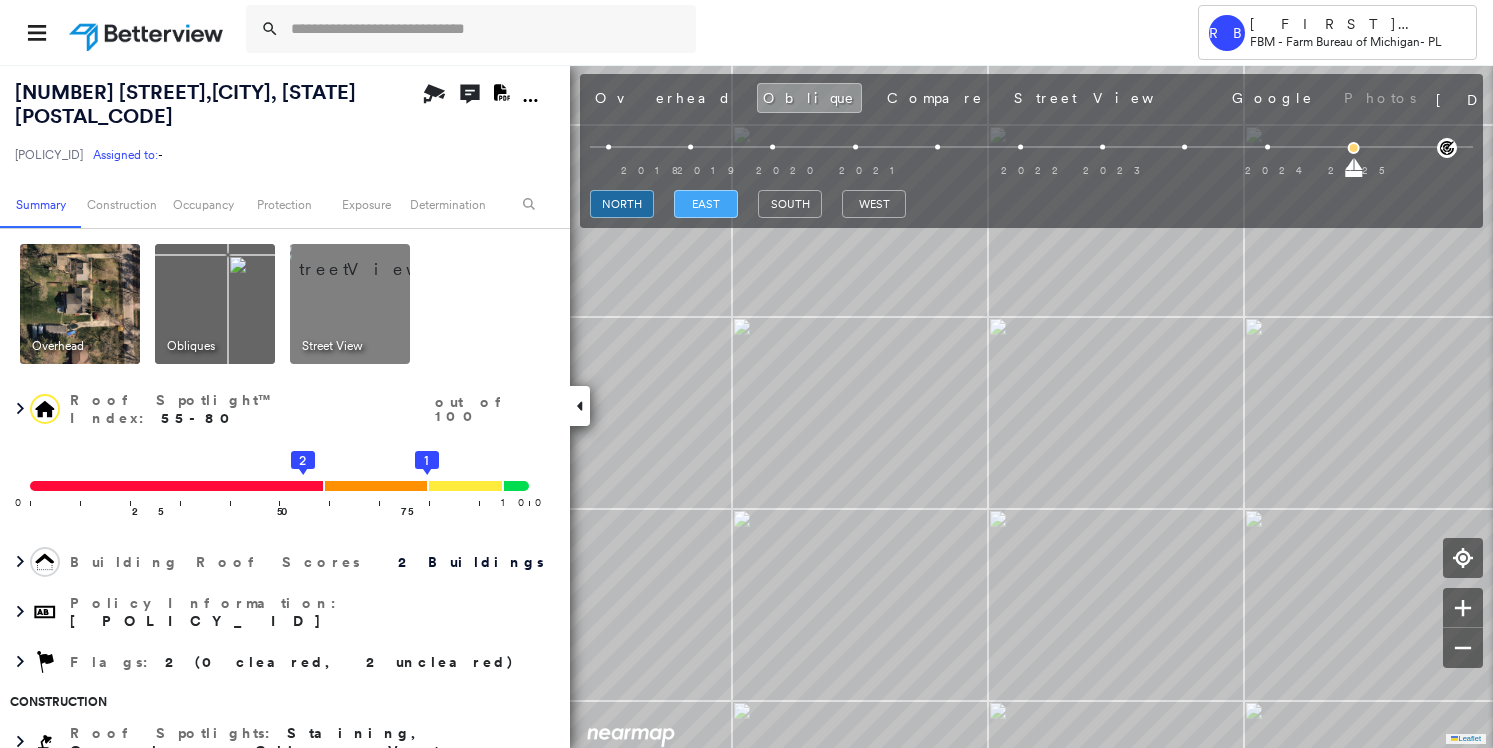 click on "east" at bounding box center (706, 204) 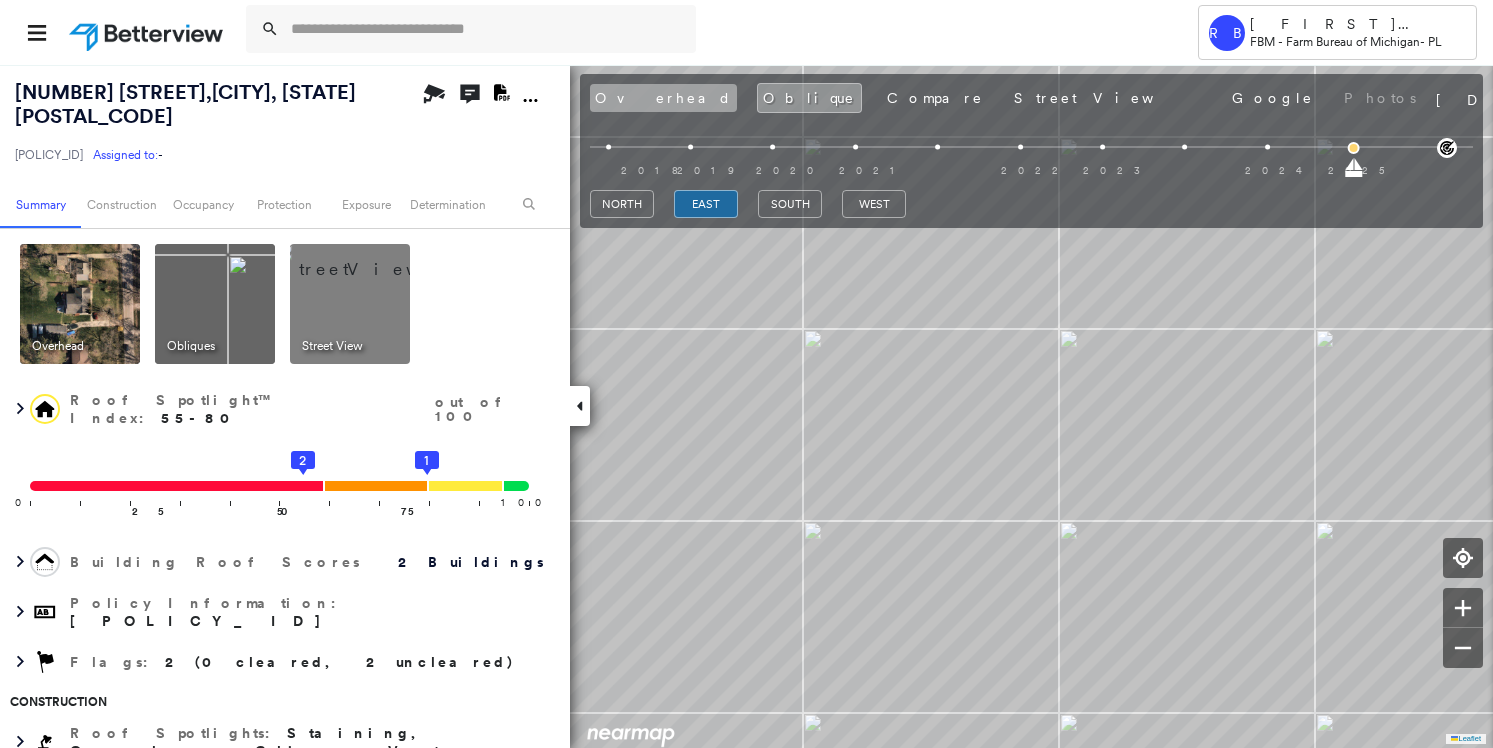 click on "Overhead" at bounding box center [663, 98] 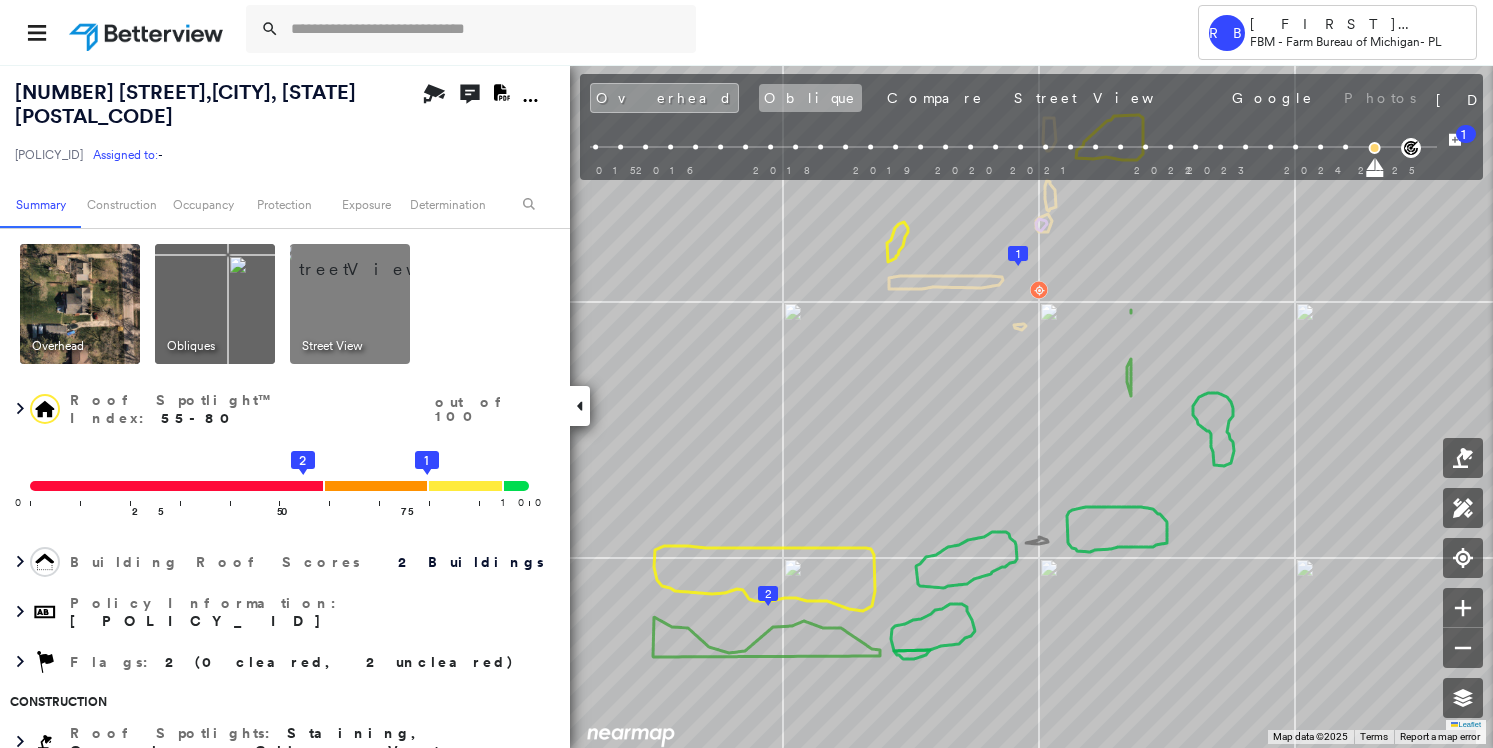 click on "Oblique" at bounding box center (810, 98) 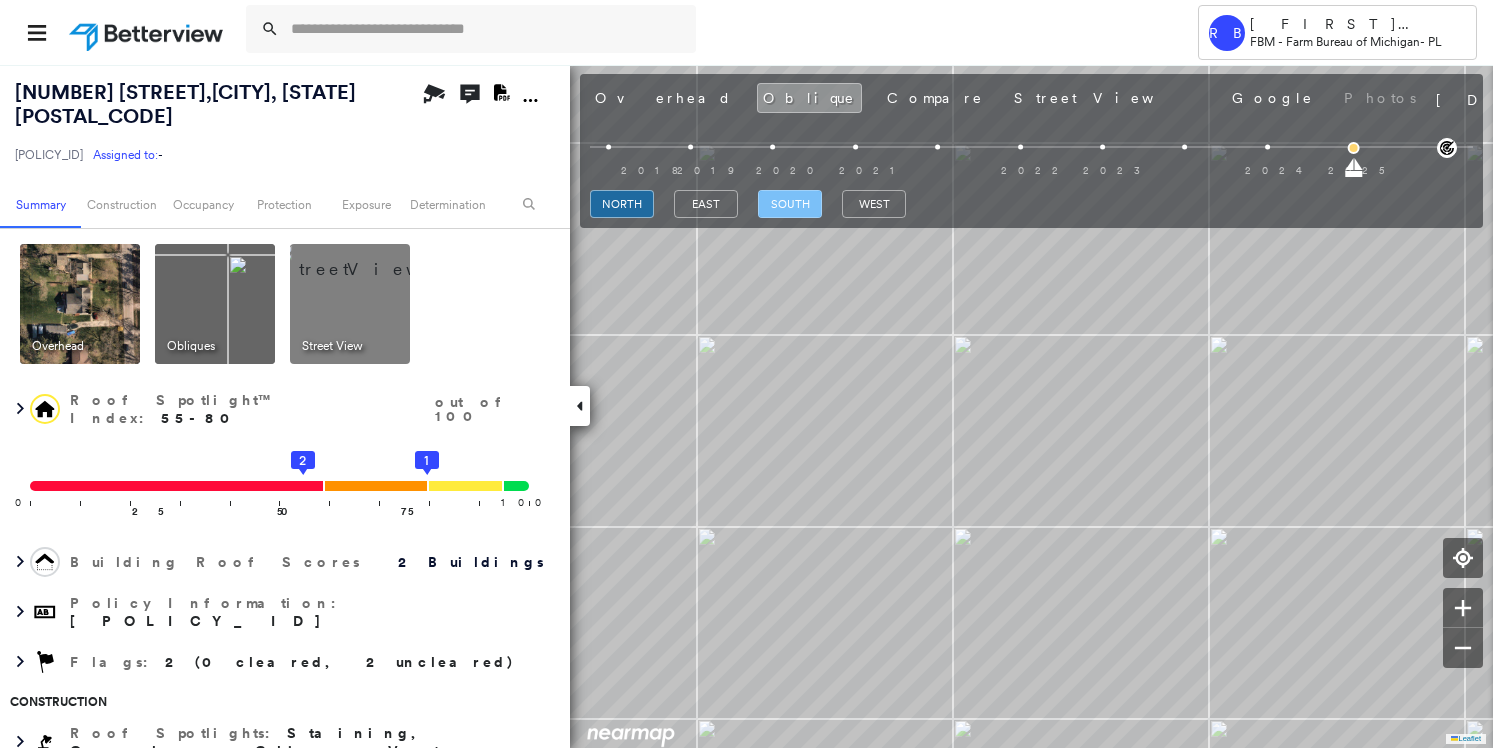 click on "south" at bounding box center (790, 204) 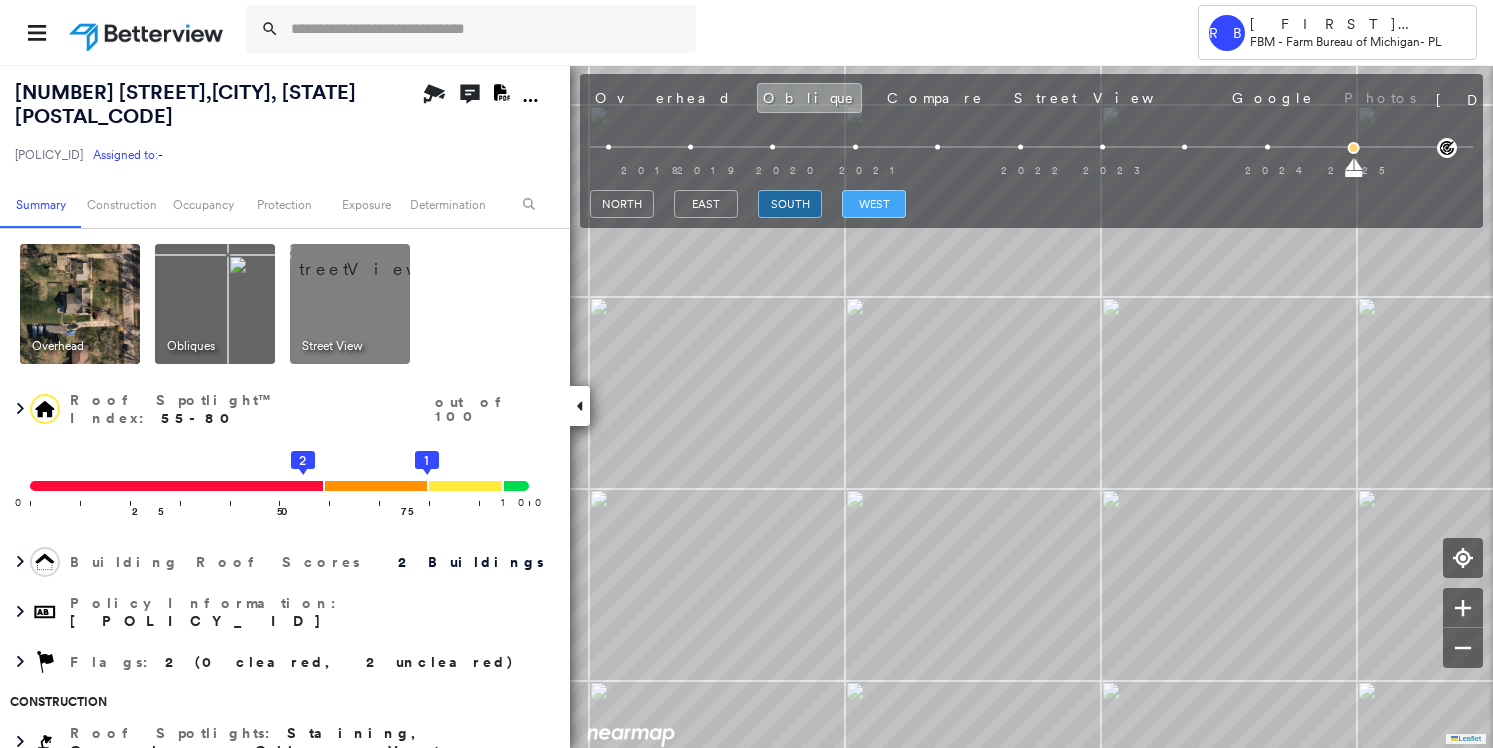 click on "west" at bounding box center (874, 204) 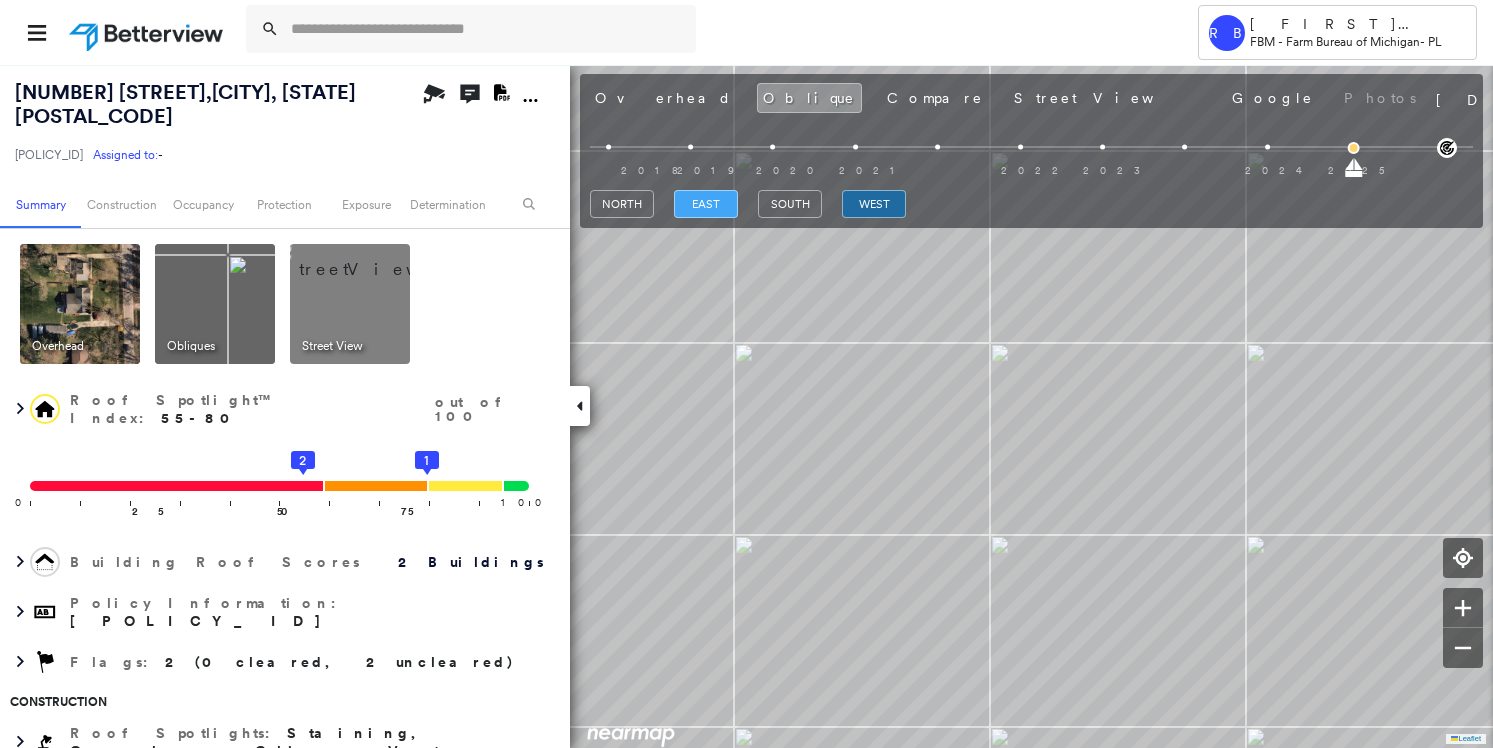 click on "east" at bounding box center [706, 204] 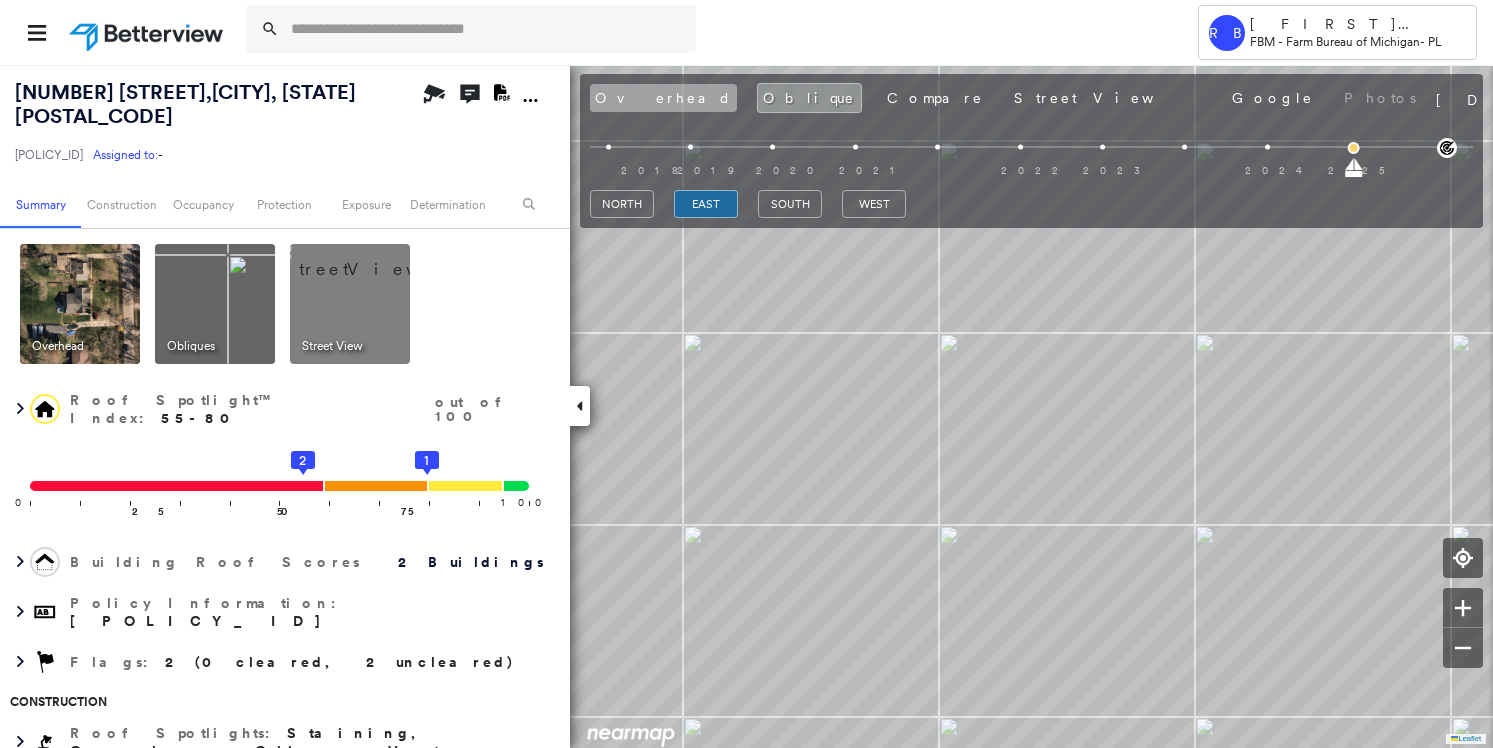 click on "Overhead" at bounding box center (663, 98) 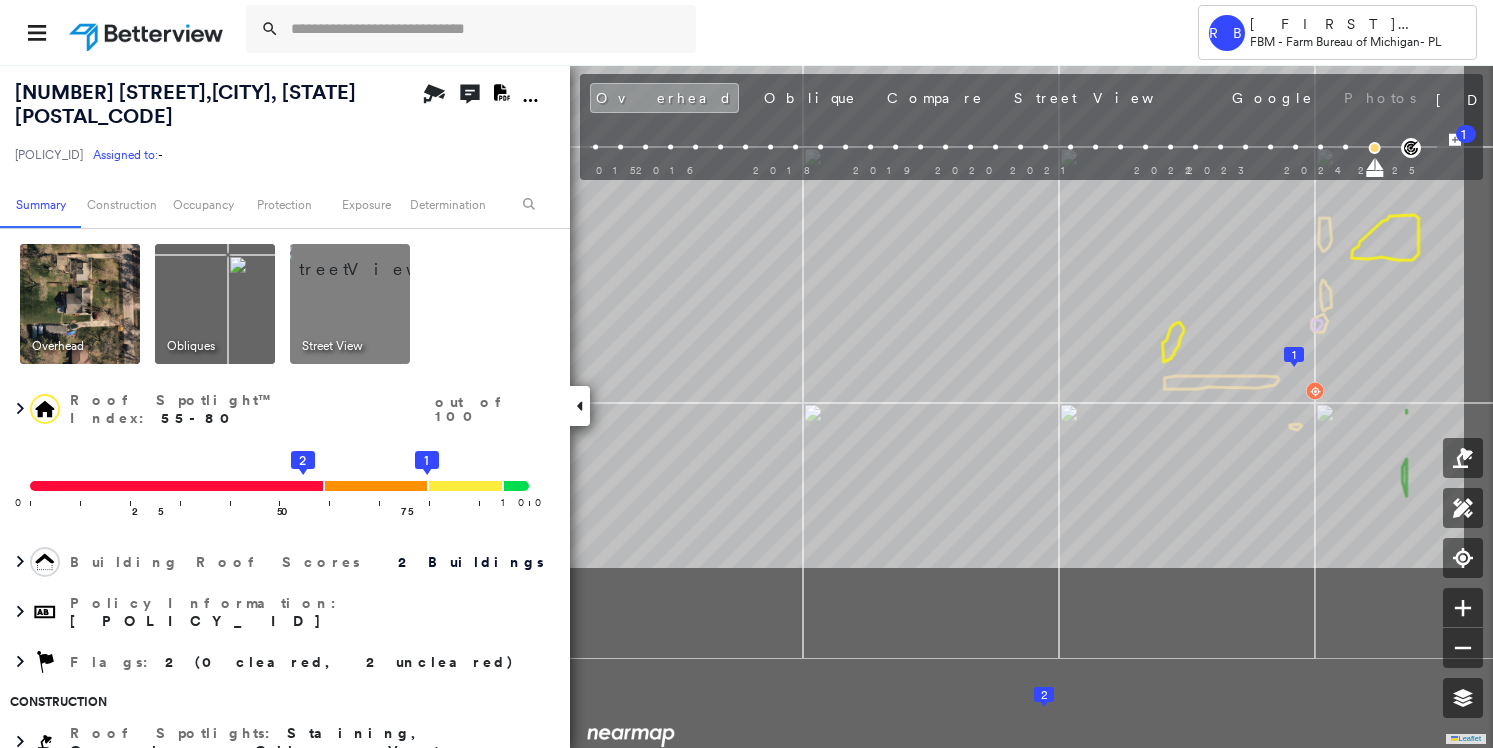 click on "[NUMBER] [STREET] ,  [CITY], [STATE] [POLICY_ID] Assigned to:  - Assigned to:  - [POLICY_ID] Assigned to:  - Open Comments Download PDF Report Summary Construction Occupancy Protection Exposure Determination Overhead Obliques Street View Roof Spotlight™ Index :  55-80 out of 100 0 100 25 50 75 2 1 Building Roof Scores 2 Buildings Policy Information :  [POLICY_ID] Flags :  2 (0 cleared, 2 uncleared) Construction Roof Spotlights :  Staining, Overhang, Chimney, Vent Property Features :  Car, Cracked Pavement Roof Size & Shape :  2 buildings  Occupancy Place Detail Protection Exposure FEMA Risk Index Additional Perils Tree Fall Risk:  Present   Determination Flags :  2 (0 cleared, 2 uncleared) Uncleared Flags (2) Cleared Flags  (0) Med Medium Priority Flagged [DATE] Clear Low Low Priority Flagged [DATE] Clear Action Taken New Entry History Quote/New Business Terms & Conditions Added ACV Endorsement Added Cosmetic Endorsement Inspection/Loss Control Report Information Added to Inspection Survey General Save" at bounding box center (746, 406) 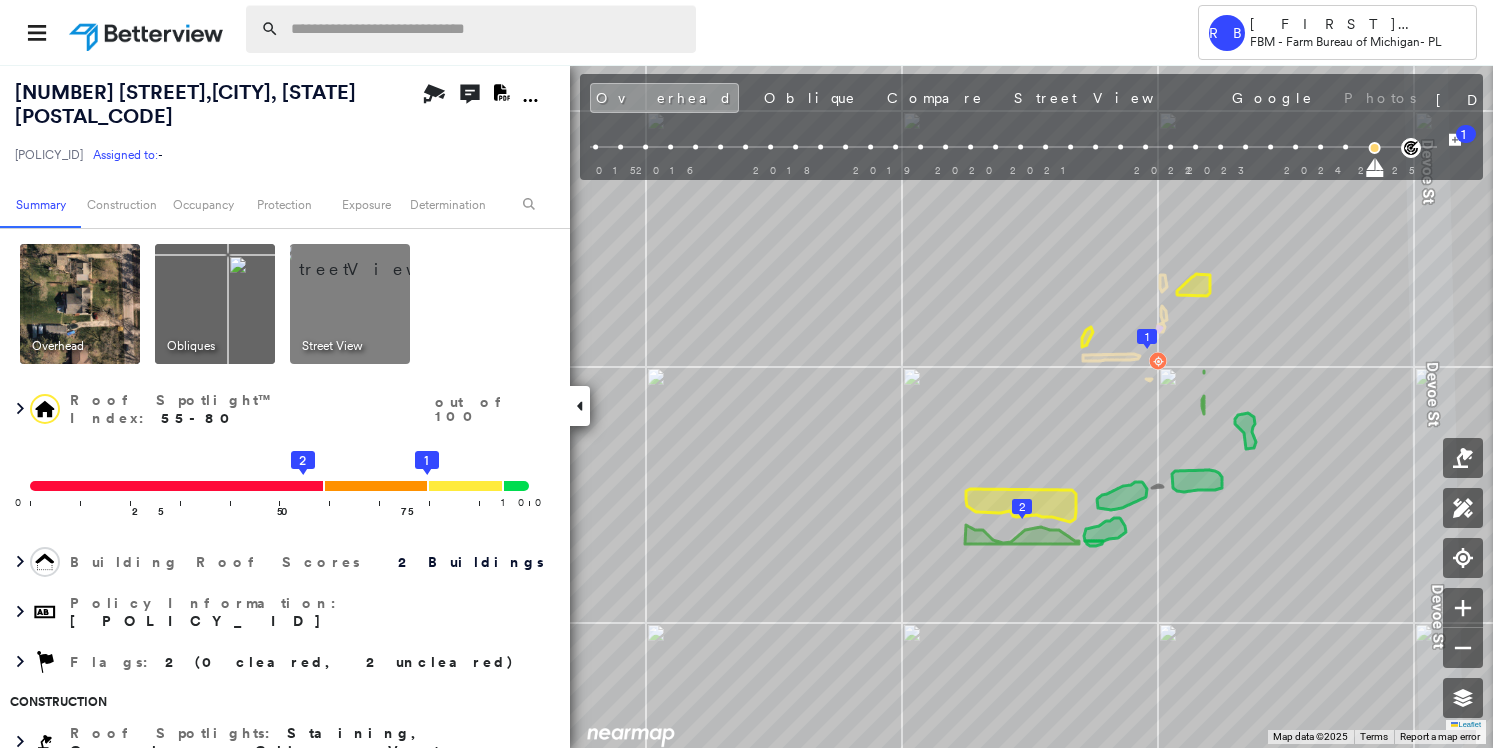 click at bounding box center (487, 29) 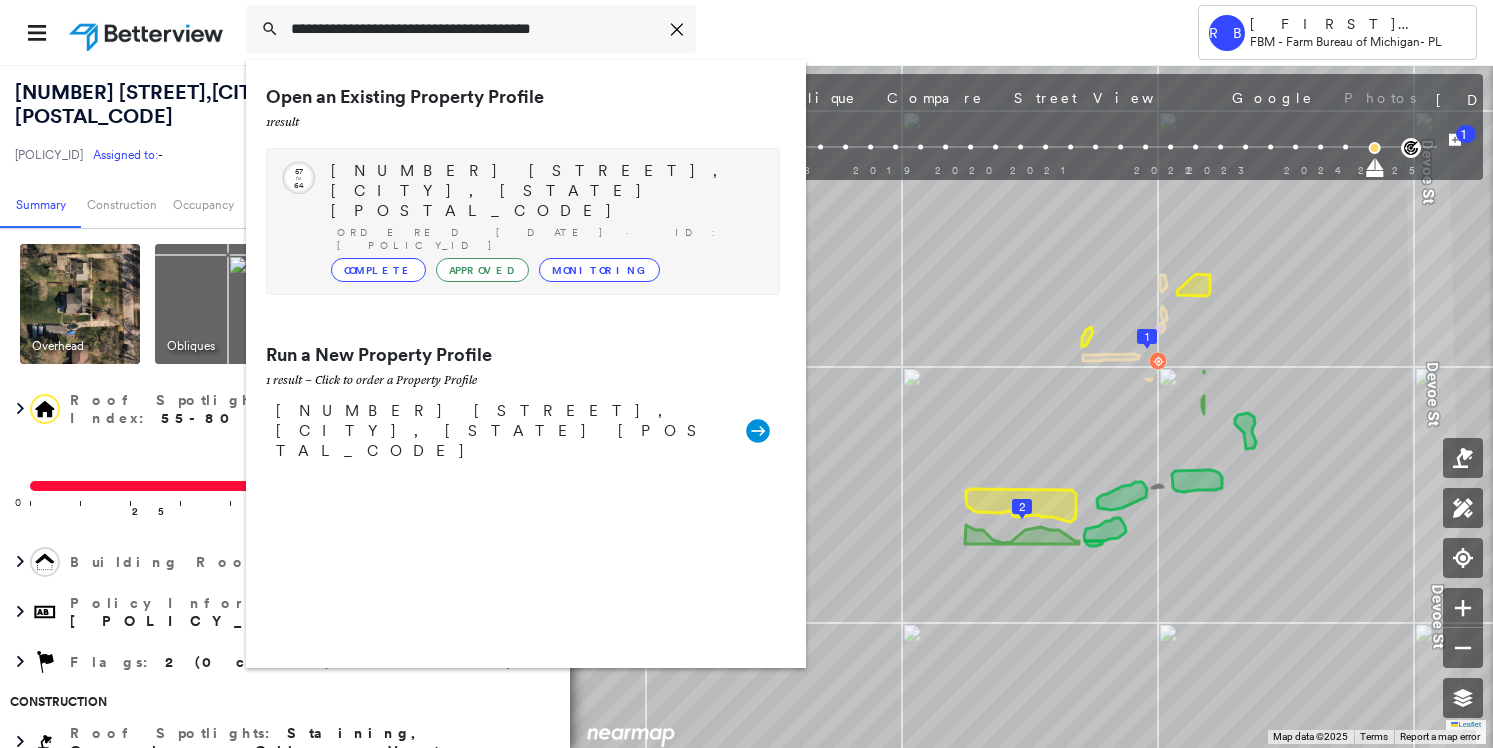 type on "**********" 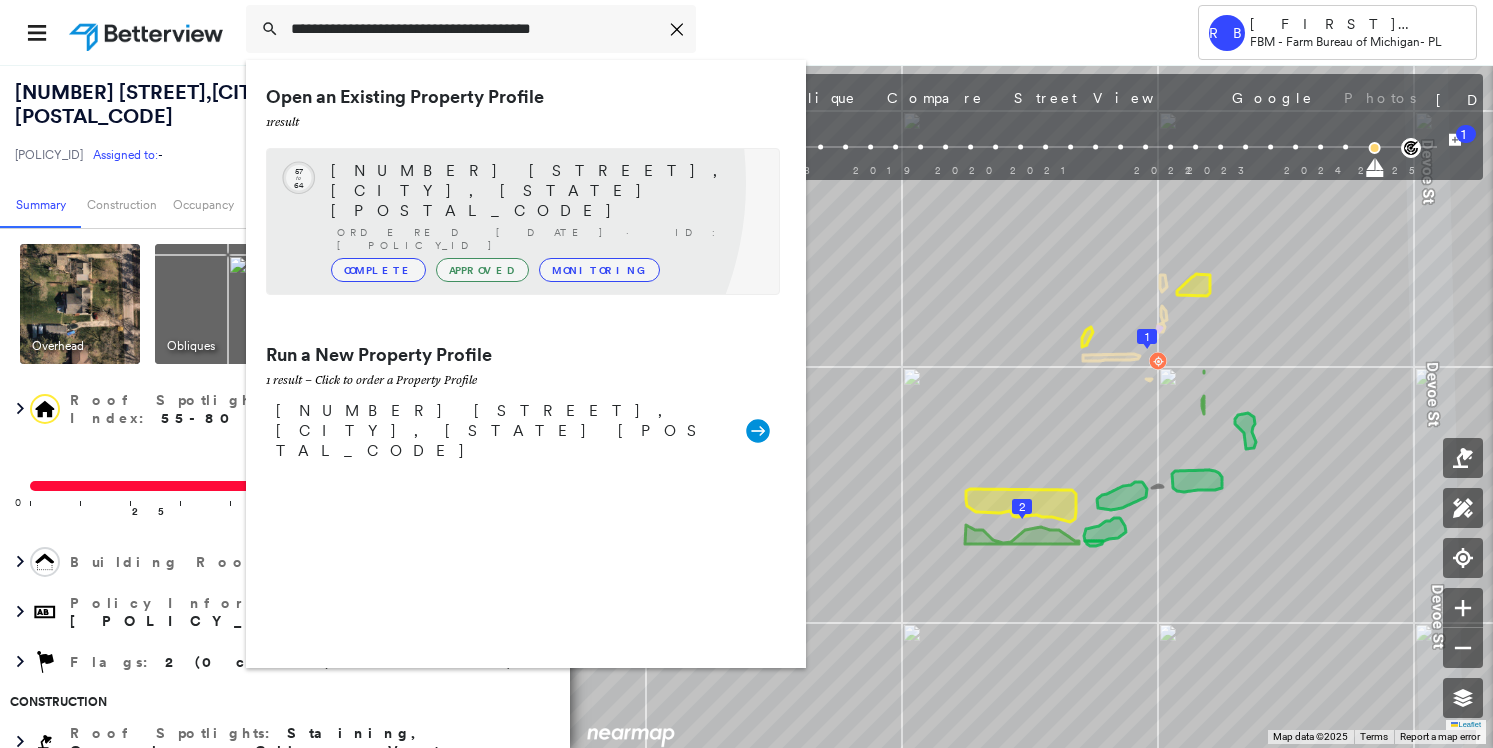 click on "[NUMBER] [STREET], [CITY], [STATE] [POSTAL_CODE] Ordered [DATE] · ID: [POLICY_ID] Complete Approved Monitoring" at bounding box center (545, 221) 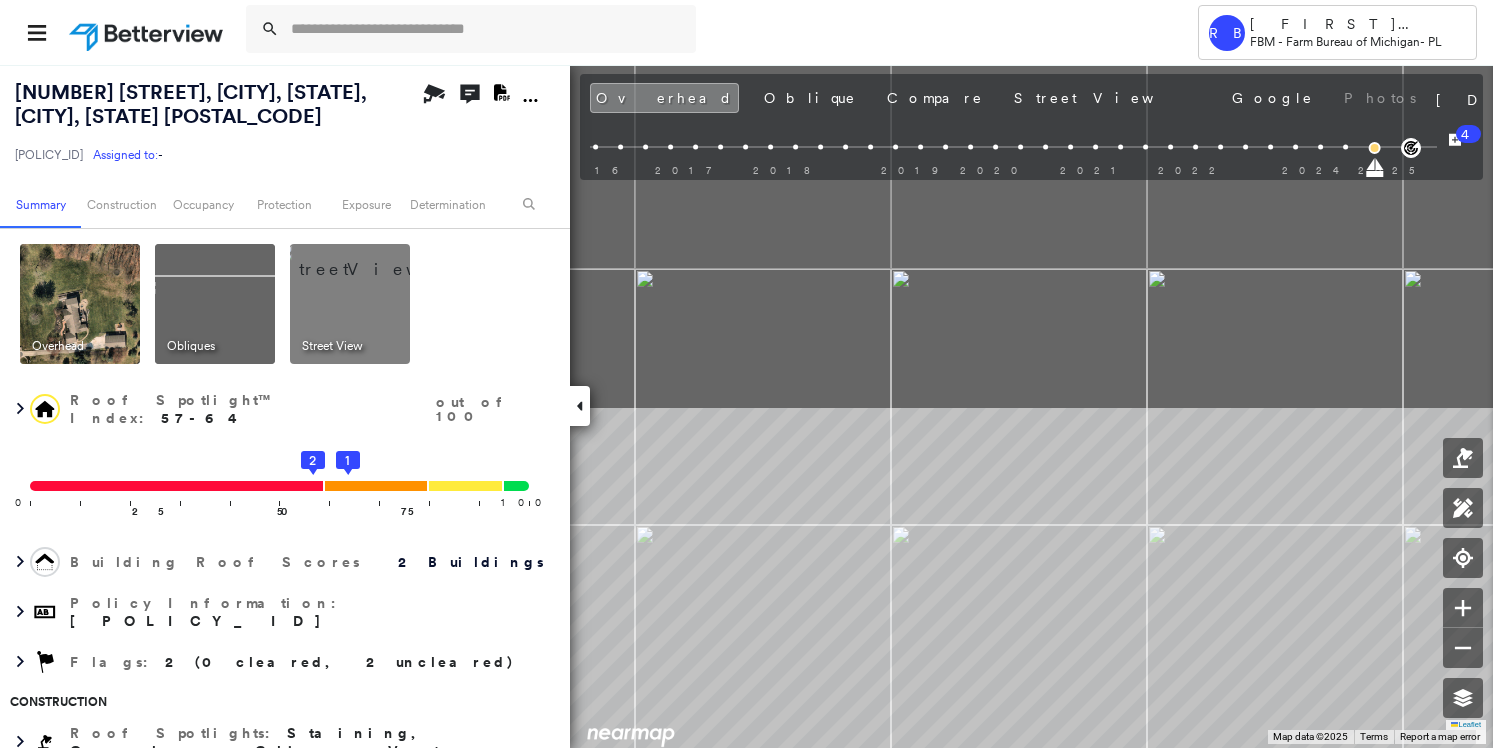 click on "Tower RB [LAST] [LAST] FBM - Farm Bureau of Michigan  -   PL [NUMBER] [STREET] ,  [CITY], [STATE] [POSTAL_CODE] [POLICY_ID] Assigned to:  - Assigned to:  - [POLICY_ID] Assigned to:  - Open Comments Download PDF Report Summary Construction Occupancy Protection Exposure Determination Overhead Obliques Street View Roof Spotlight™ Index :  57-64 out of 100 0 100 25 50 75 2 1 Building Roof Scores 2 Buildings Policy Information :  [POLICY_ID] Flags :  2 (0 cleared, 2 uncleared) Construction Roof Spotlights :  Staining, Overhang, Chimney, Vent Property Features :  Car, Patio Furniture, Water Hazard, Playground, Trampoline Roof Size & Shape :  2 buildings  Occupancy Place Detail Protection Exposure FEMA Risk Index Additional Perils Tree Fall Risk:  Present   Determination Flags :  2 (0 cleared, 2 uncleared) Uncleared Flags (2) Cleared Flags  (0) Trampoline Flagged [DATE] Clear Med Medium Priority Flagged [DATE] Clear Action Taken New Entry History Quote/New Business Terms & Conditions Added ACV Endorsement General Save Renewal" at bounding box center (746, 374) 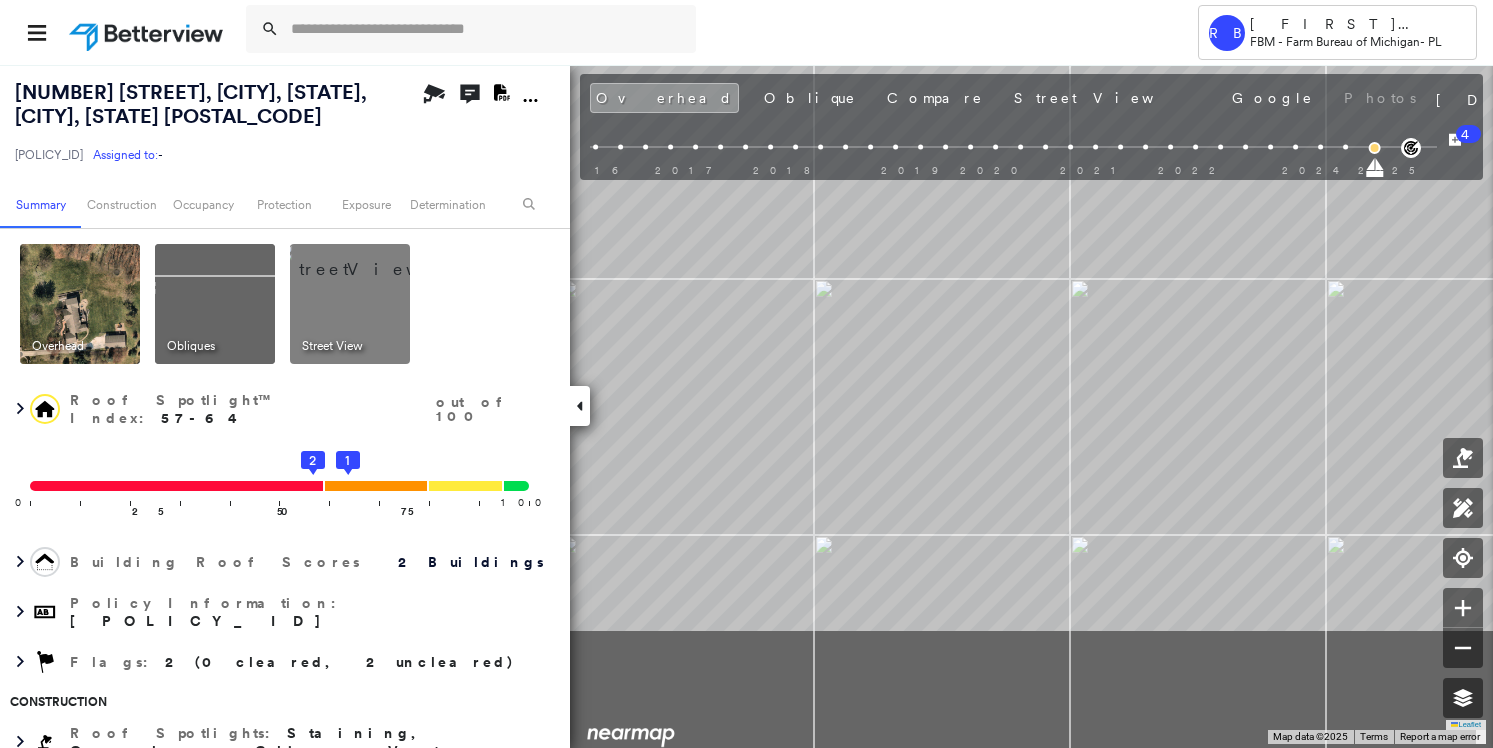 click on "[NUMBER] [STREET] ,  [CITY], [STATE] [POSTAL_CODE] [POLICY_ID] Assigned to:  - Assigned to:  - [POLICY_ID] Assigned to:  - Open Comments Download PDF Report Summary Construction Occupancy Protection Exposure Determination Overhead Obliques Street View Roof Spotlight™ Index :  57-64 out of 100 0 100 25 50 75 2 1 Building Roof Scores 2 Buildings Policy Information :  [POLICY_ID] Flags :  2 (0 cleared, 2 uncleared) Construction Roof Spotlights :  Staining, Overhang, Chimney, Vent Property Features :  Car, Patio Furniture, Water Hazard, Playground, Trampoline Roof Size & Shape :  2 buildings  Occupancy Place Detail Protection Exposure FEMA Risk Index Additional Perils Tree Fall Risk:  Present   Determination Flags :  2 (0 cleared, 2 uncleared) Uncleared Flags (2) Cleared Flags  (0) Trampoline Flagged [DATE] Clear Med Medium Priority Flagged [DATE] Clear Action Taken New Entry History Quote/New Business Terms & Conditions Added ACV Endorsement Added Cosmetic Endorsement Inspection/Loss Control General Save Renewal" at bounding box center (746, 406) 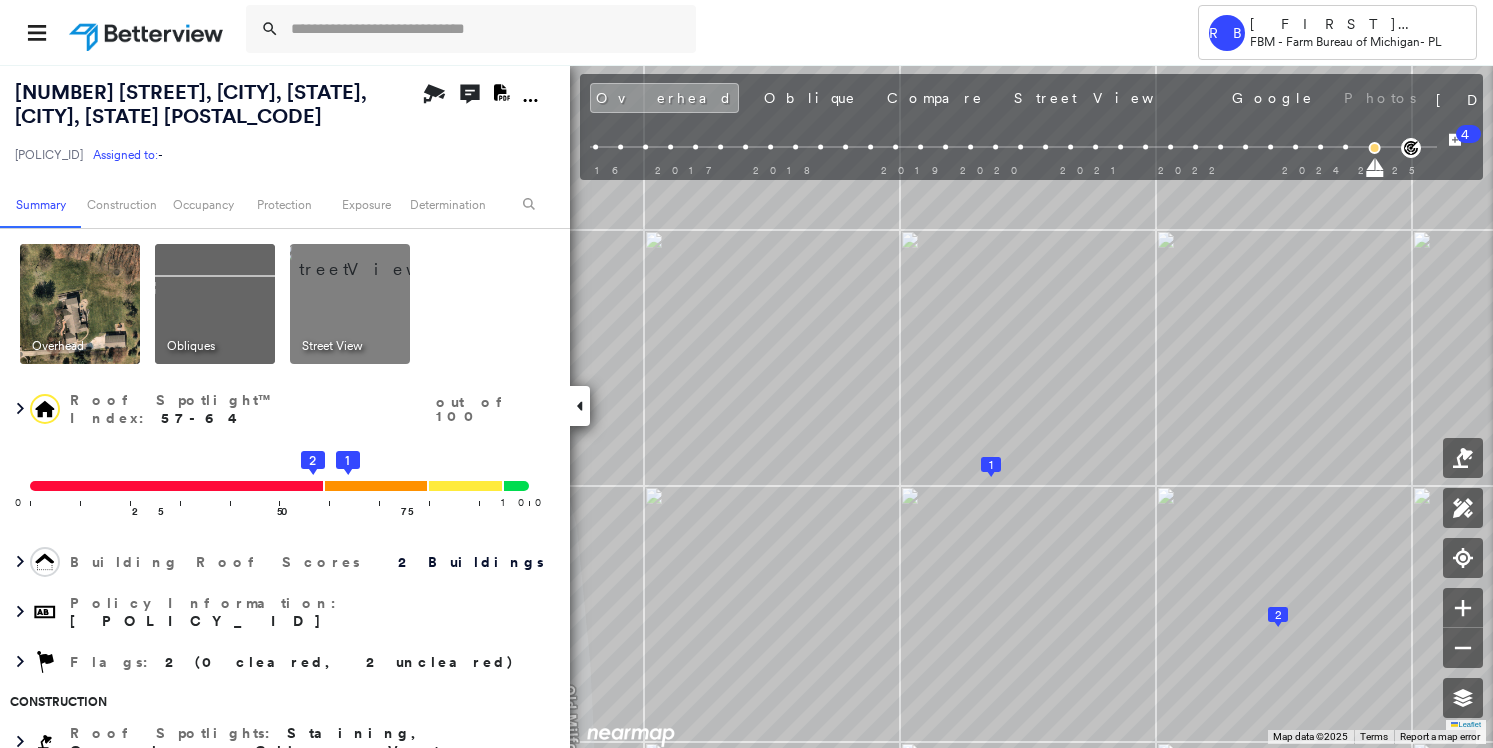 click on "Open Comments Download PDF Report" at bounding box center (510, 122) 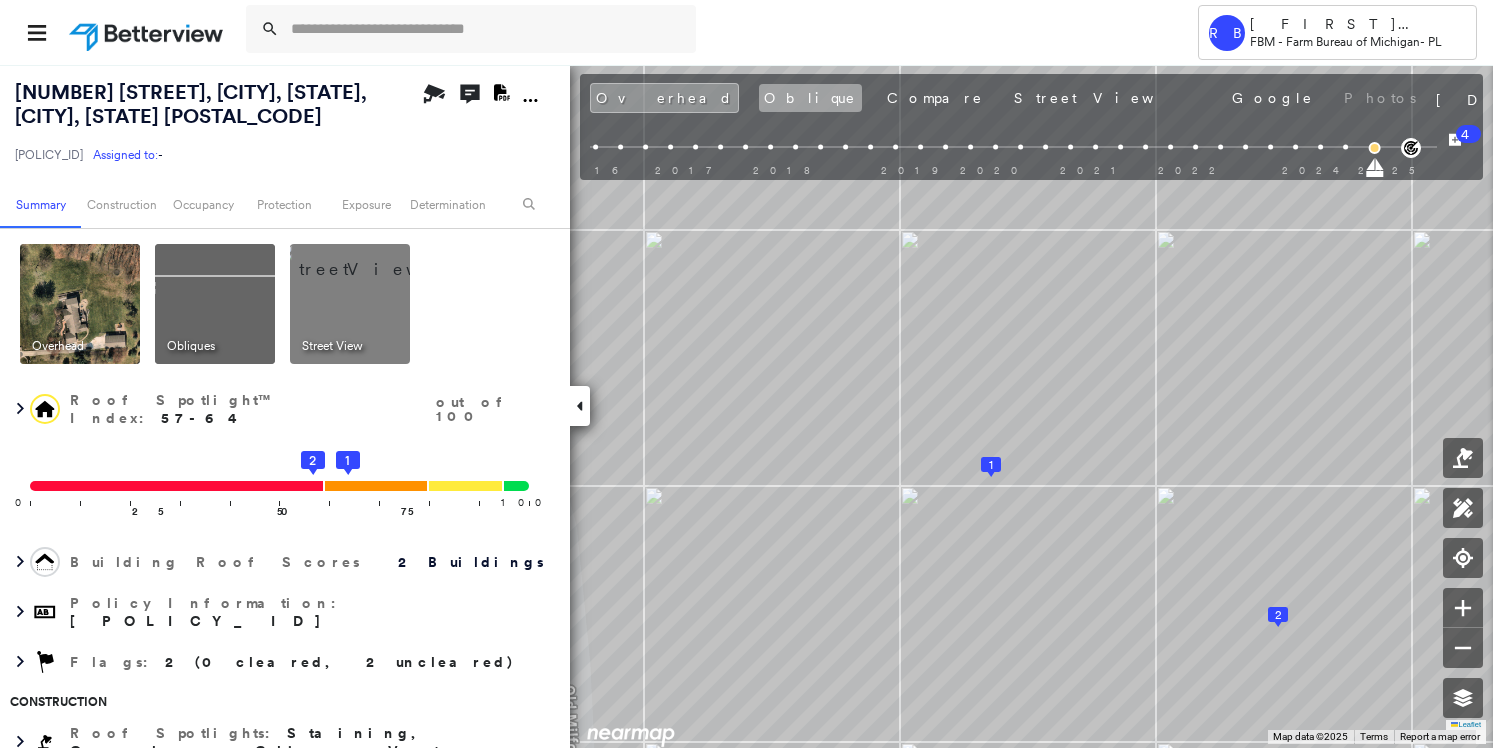 click on "Oblique" at bounding box center (810, 98) 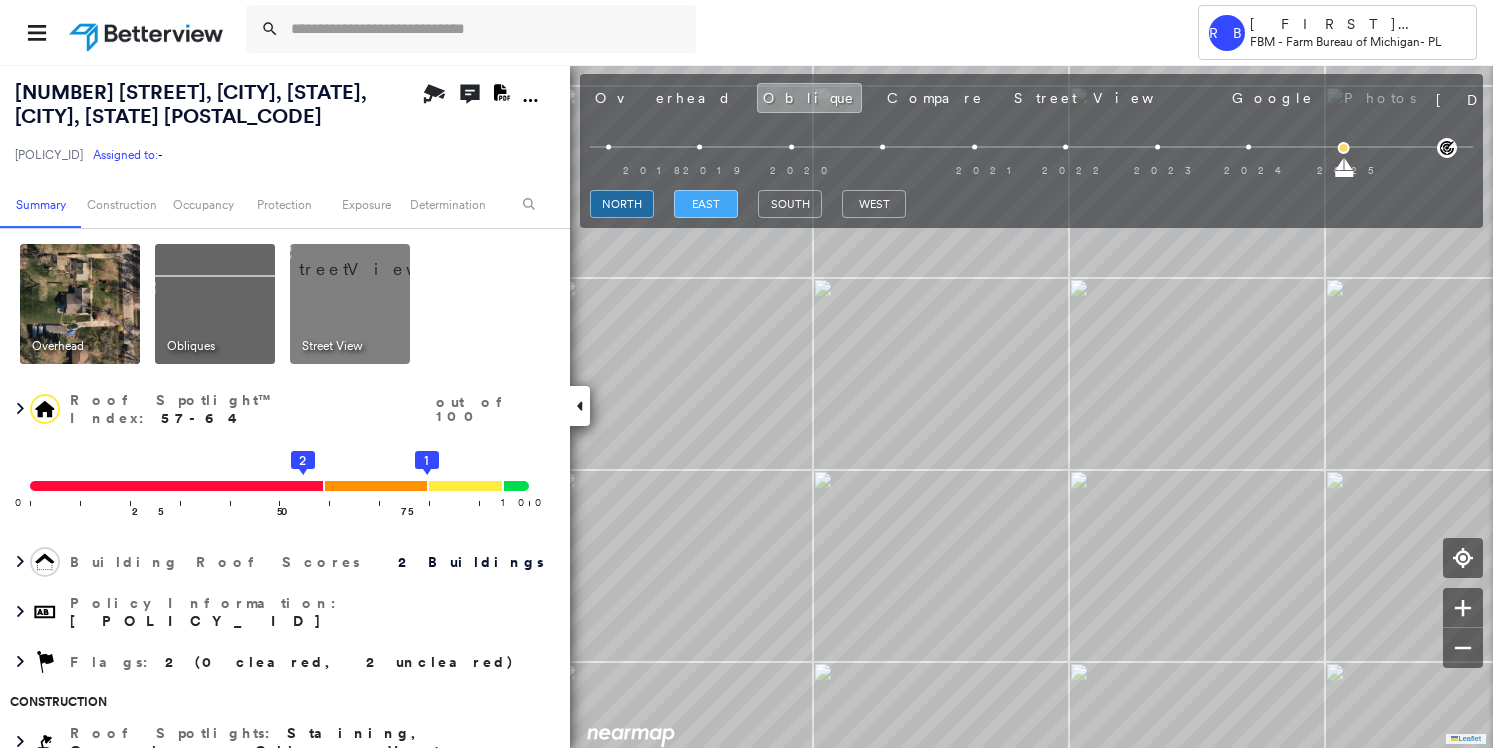 click on "east" at bounding box center (706, 204) 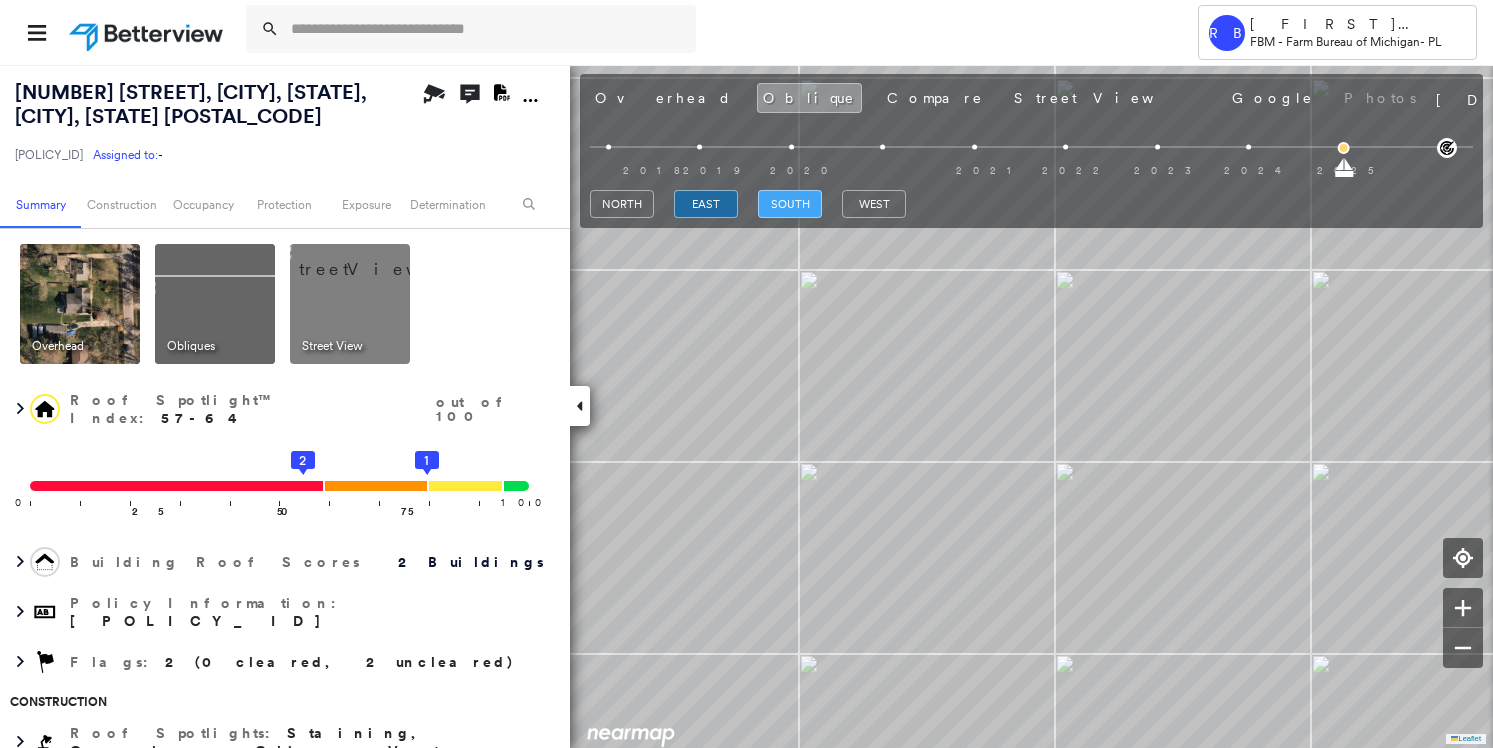 click on "south" at bounding box center (790, 204) 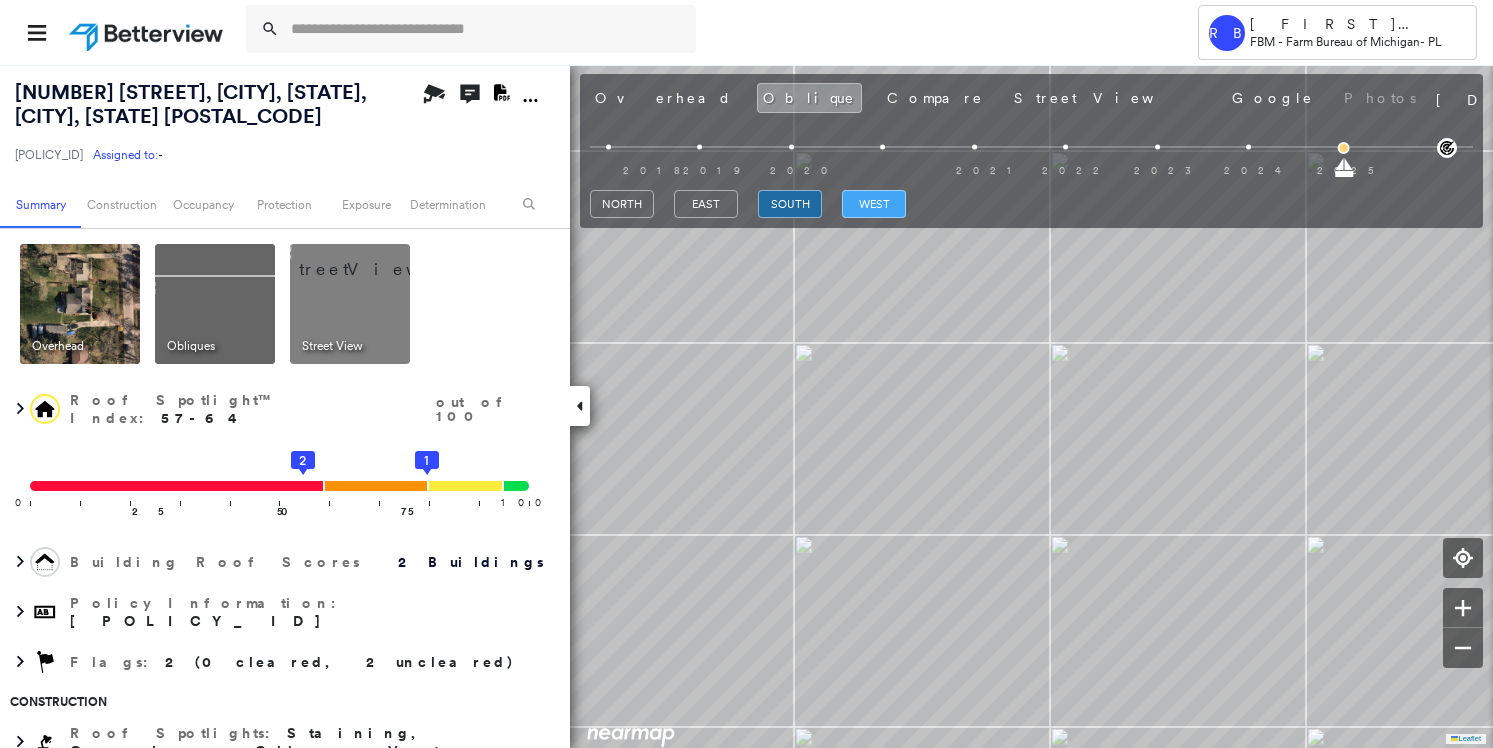 click on "west" at bounding box center (874, 204) 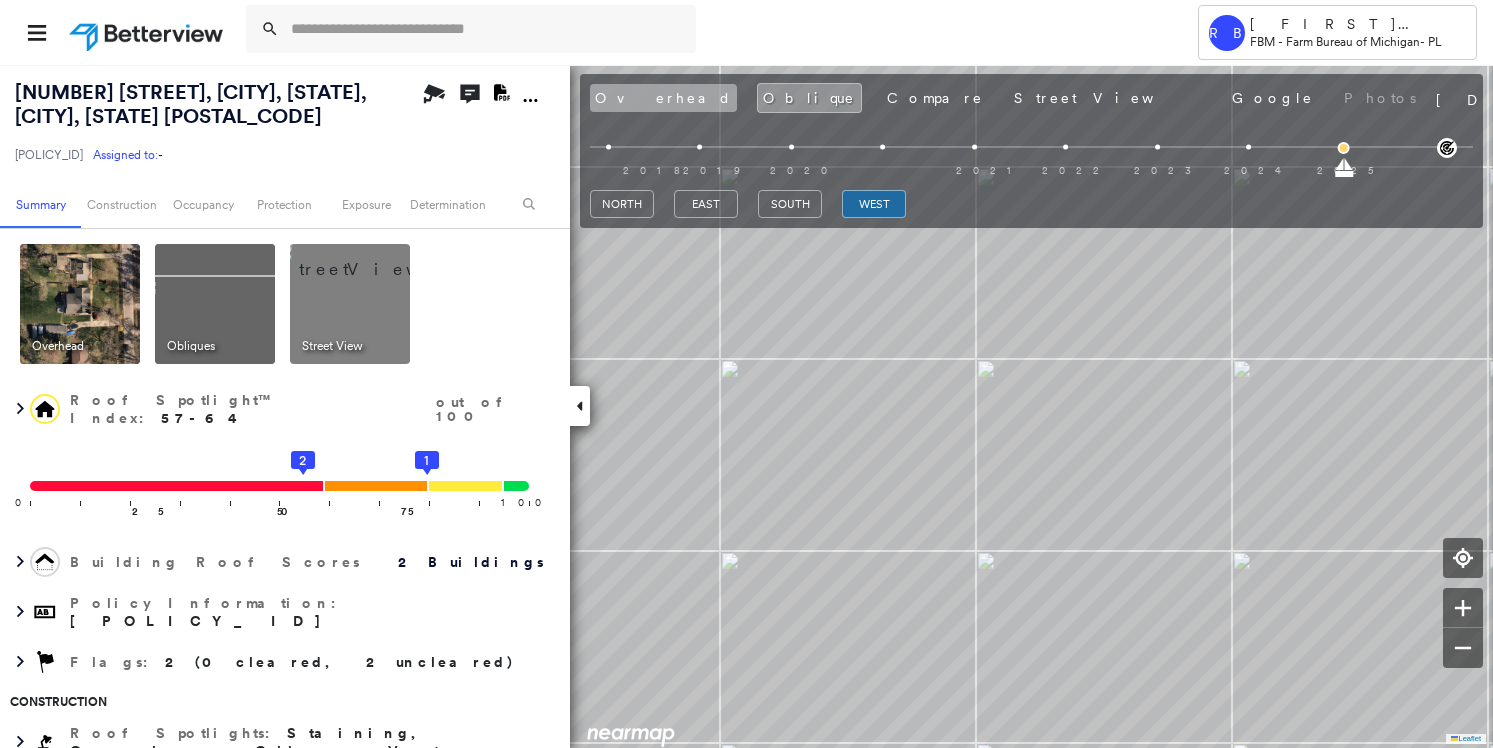 click on "Overhead" at bounding box center (663, 98) 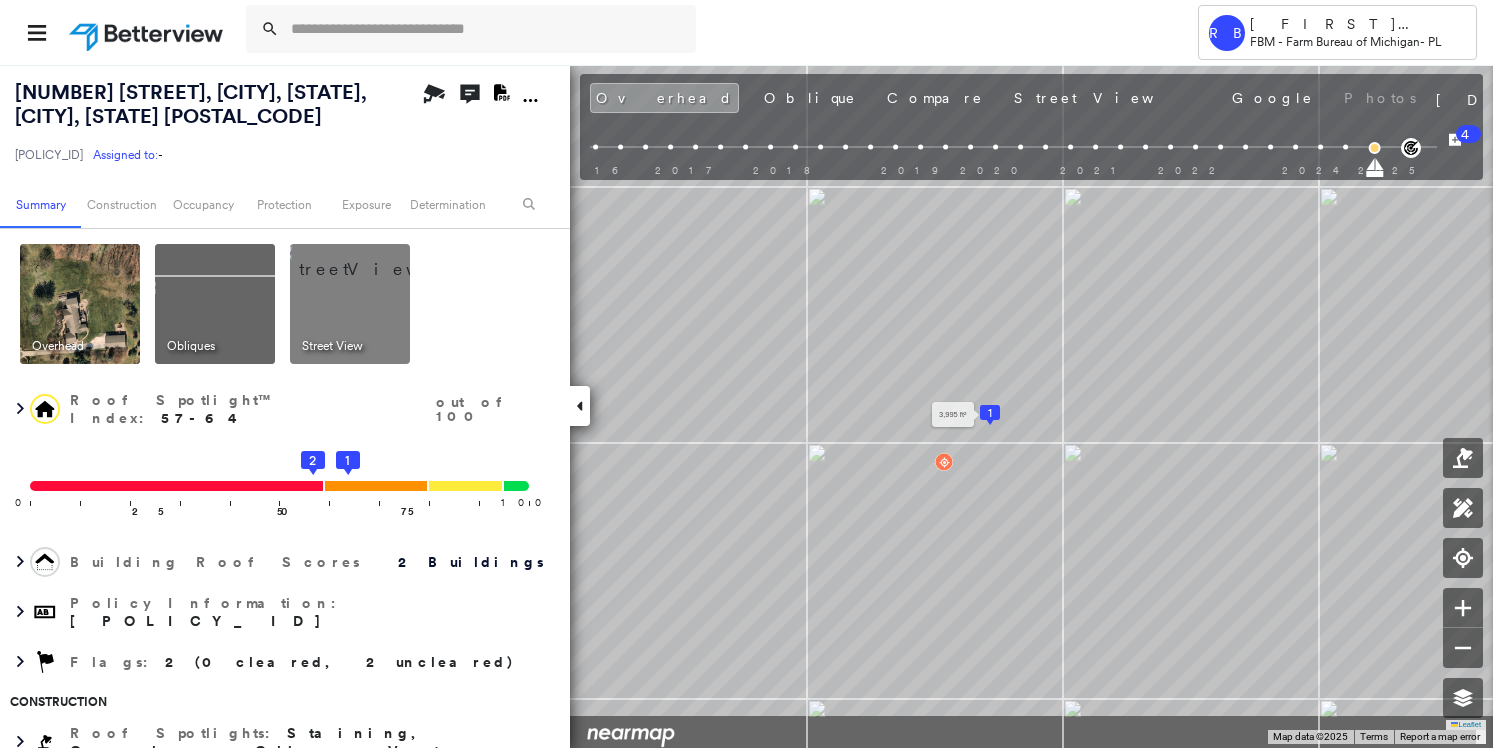 drag, startPoint x: 1037, startPoint y: 506, endPoint x: 983, endPoint y: 417, distance: 104.100914 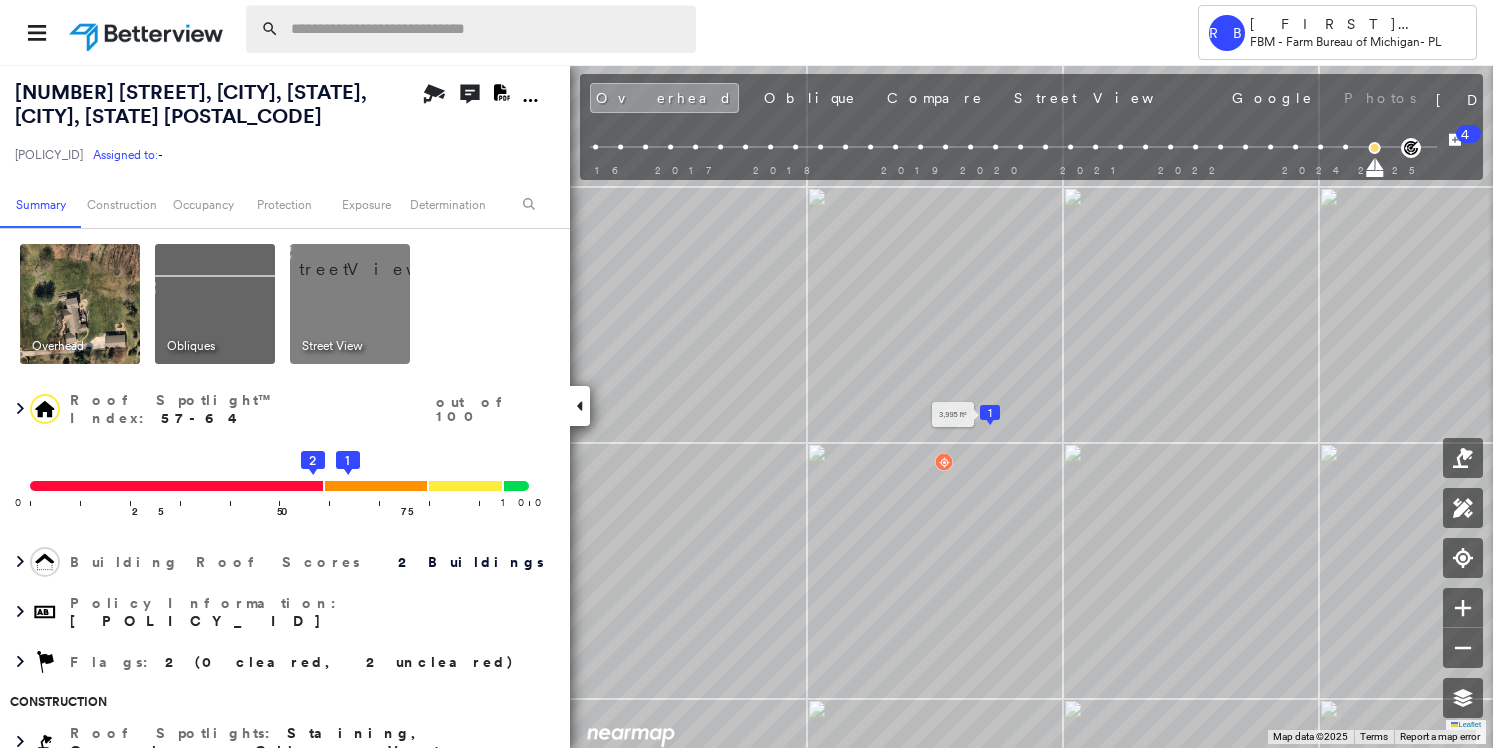 click at bounding box center (487, 29) 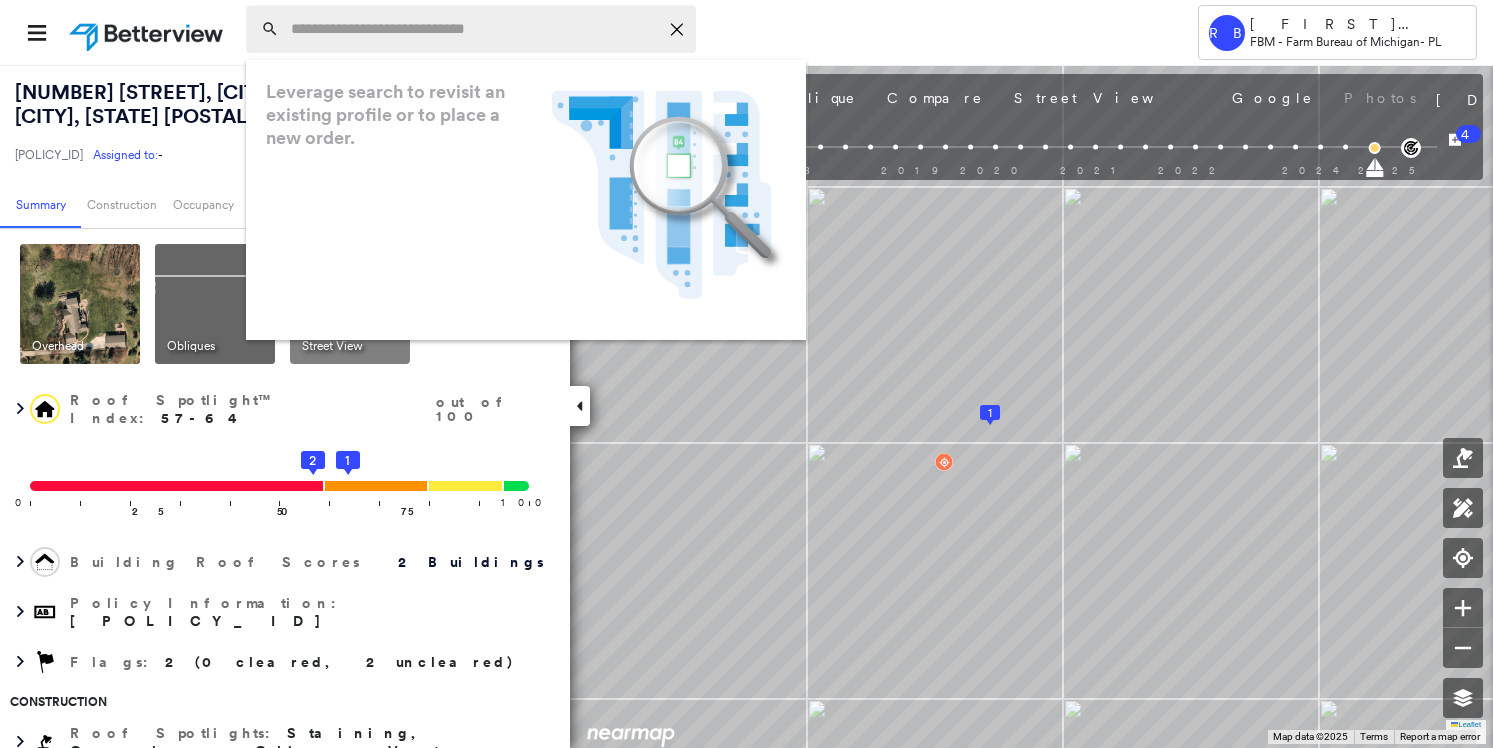 paste on "**********" 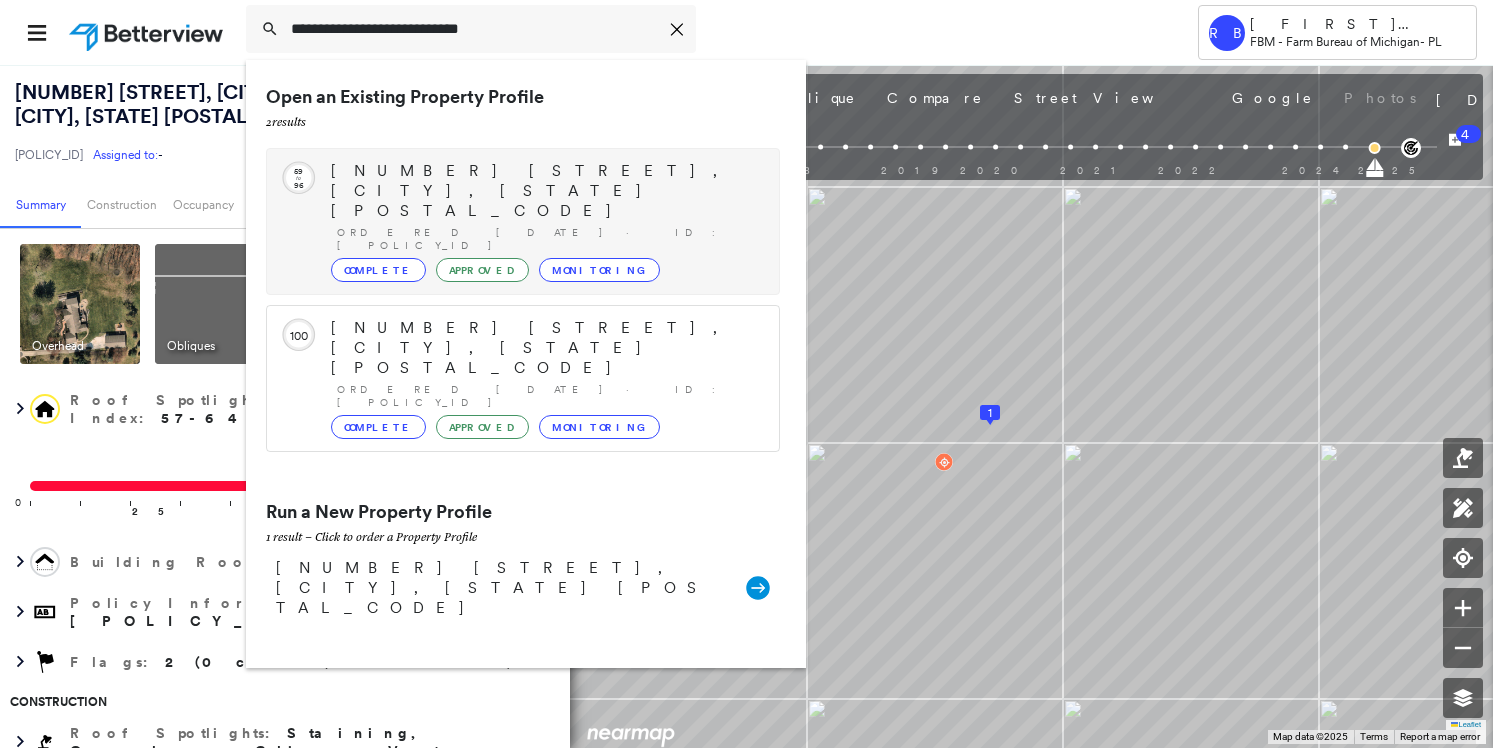 type on "**********" 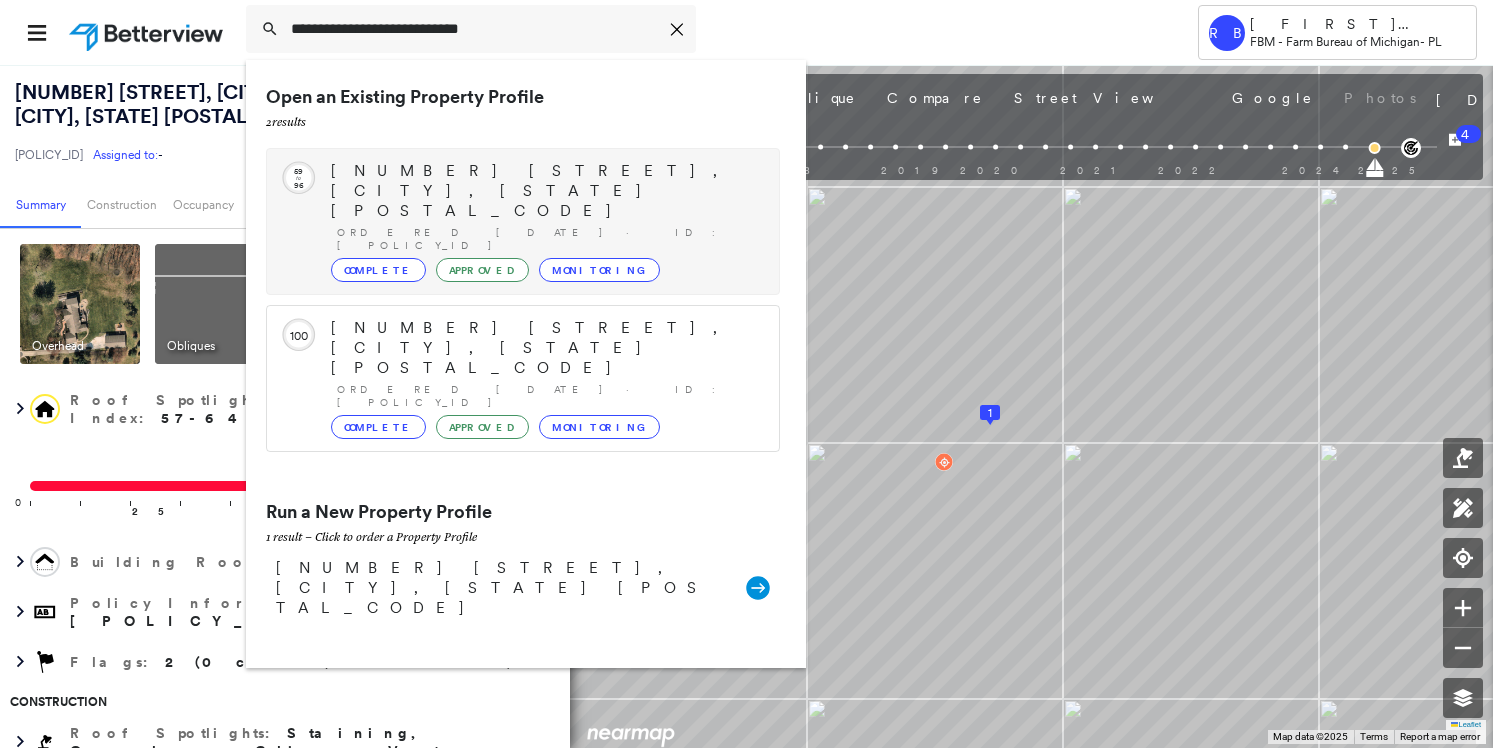 click on "[NUMBER] [STREET], [CITY], [STATE] [POSTAL_CODE]" at bounding box center (545, 191) 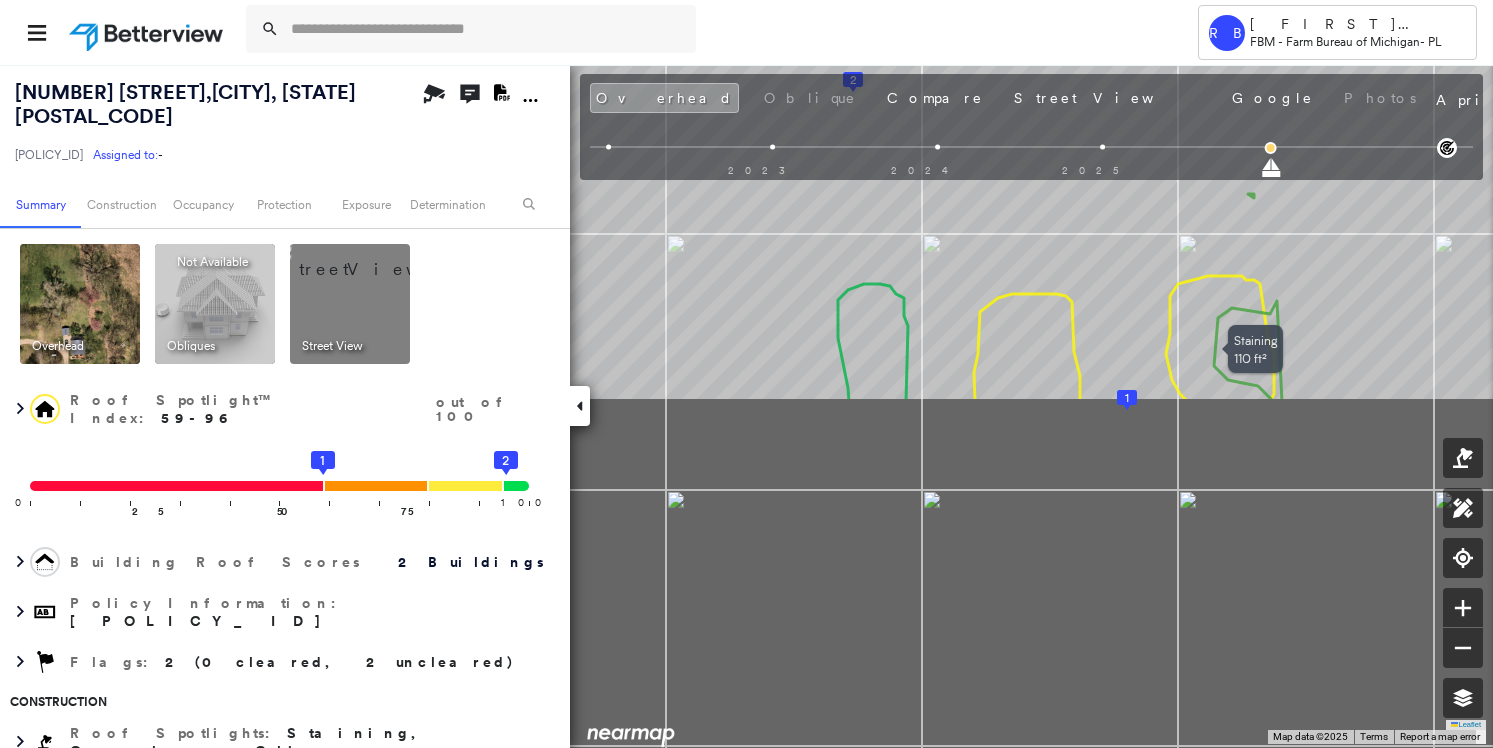 click on "9413 M 43 ,  RICHLAND, MI 49083 HO-11645670 Assigned to:  - Assigned to:  - HO-11645670 Assigned to:  - Open Comments Download PDF Report Summary Construction Occupancy Protection Exposure Determination Overhead Obliques Not Available ; Street View Roof Spotlight™ Index :  59-96 out of 100 0 100 25 50 75 1 2 Building Roof Scores 2 Buildings Policy Information :  HO-11645670 Flags :  2 (0 cleared, 2 uncleared) Construction Roof Spotlights :  Staining, Overhang, Chimney Property Features :  Car, Patio Furniture, Fire Pit, Significantly Stained Pavement Roof Size & Shape :  2 buildings  Occupancy Place Detail Protection Exposure FEMA Risk Index Additional Perils Tree Fall Risk:  Present   Determination Flags :  2 (0 cleared, 2 uncleared) Uncleared Flags (2) Cleared Flags  (0) Med Medium Priority Flagged 07/14/25 Clear Low Low Priority Flagged 07/14/25 Clear Action Taken New Entry History Quote/New Business Terms & Conditions Added ACV Endorsement Added Cosmetic Endorsement Inspection/Loss Control General Save" at bounding box center (746, 406) 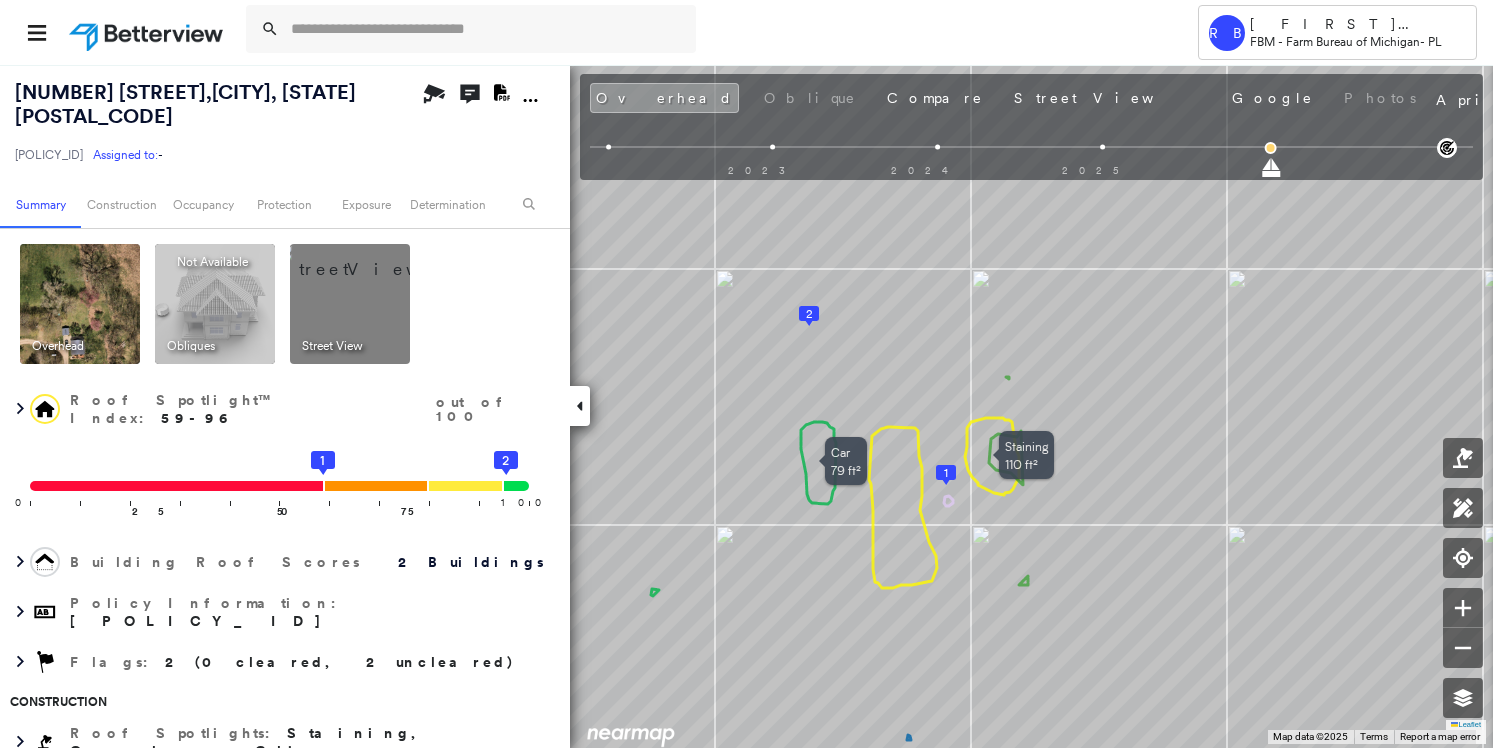 drag, startPoint x: 777, startPoint y: 476, endPoint x: 788, endPoint y: 504, distance: 30.083218 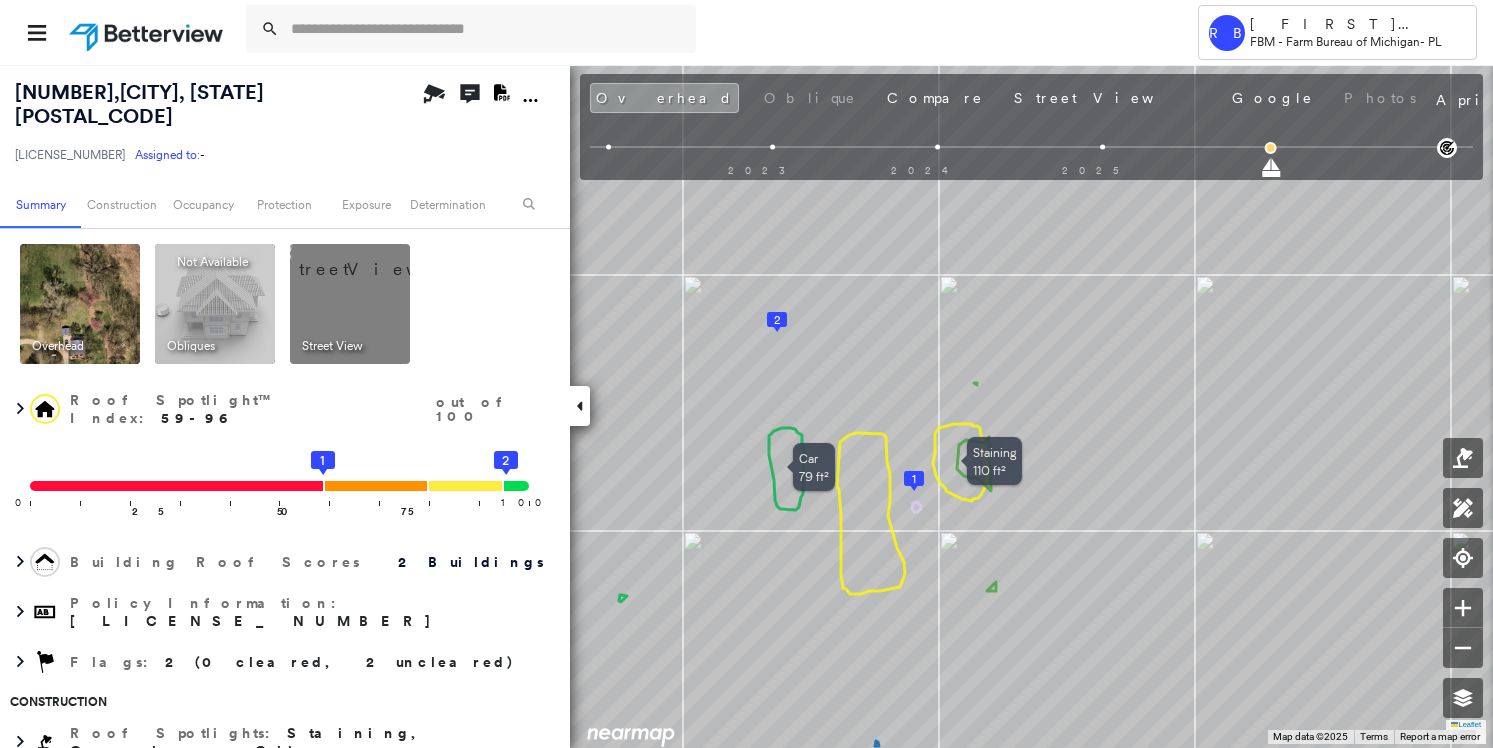 scroll, scrollTop: 0, scrollLeft: 0, axis: both 